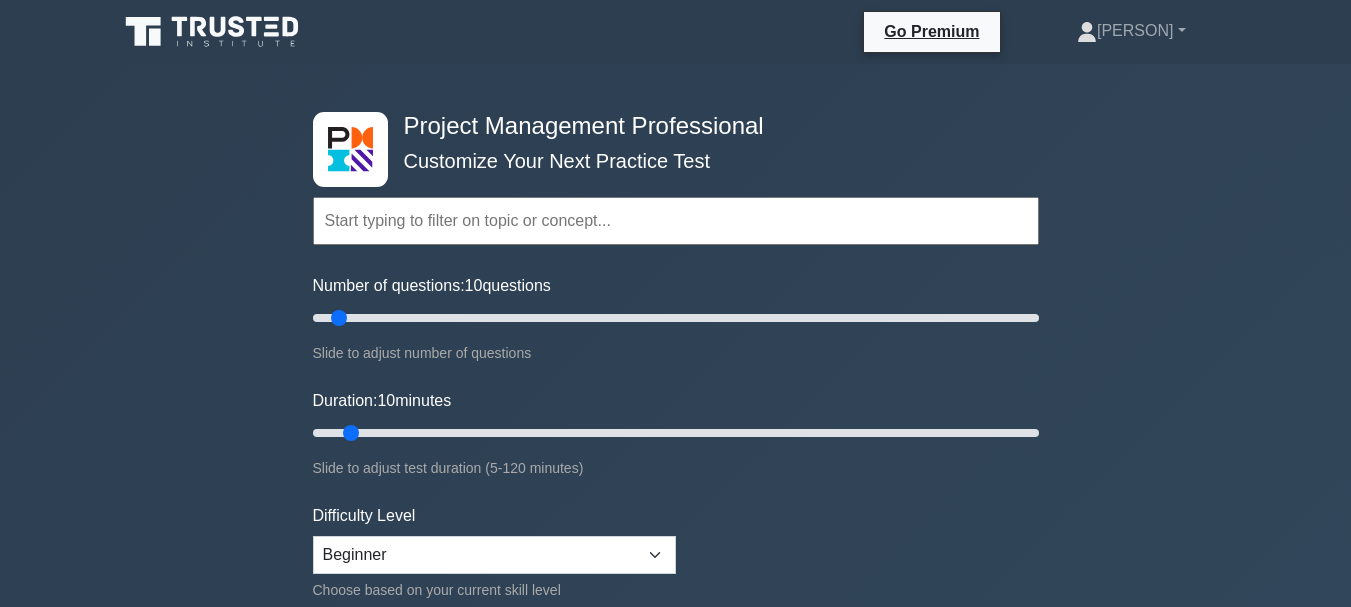 scroll, scrollTop: 0, scrollLeft: 0, axis: both 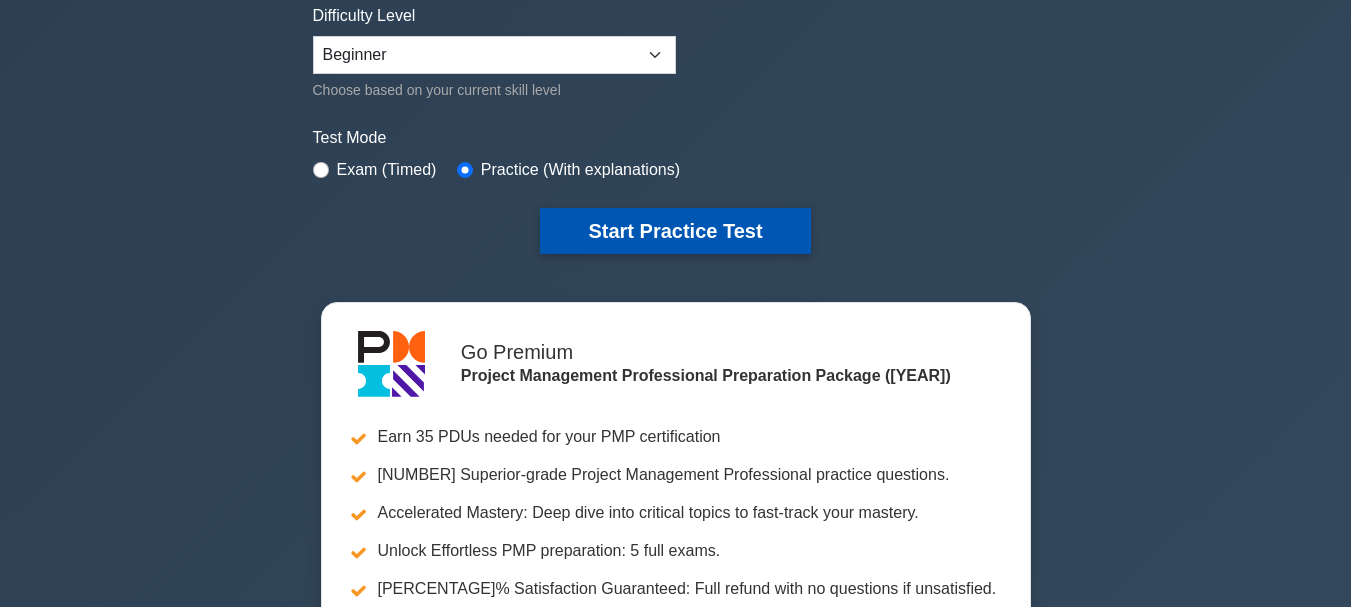 click on "Start Practice Test" at bounding box center [675, 231] 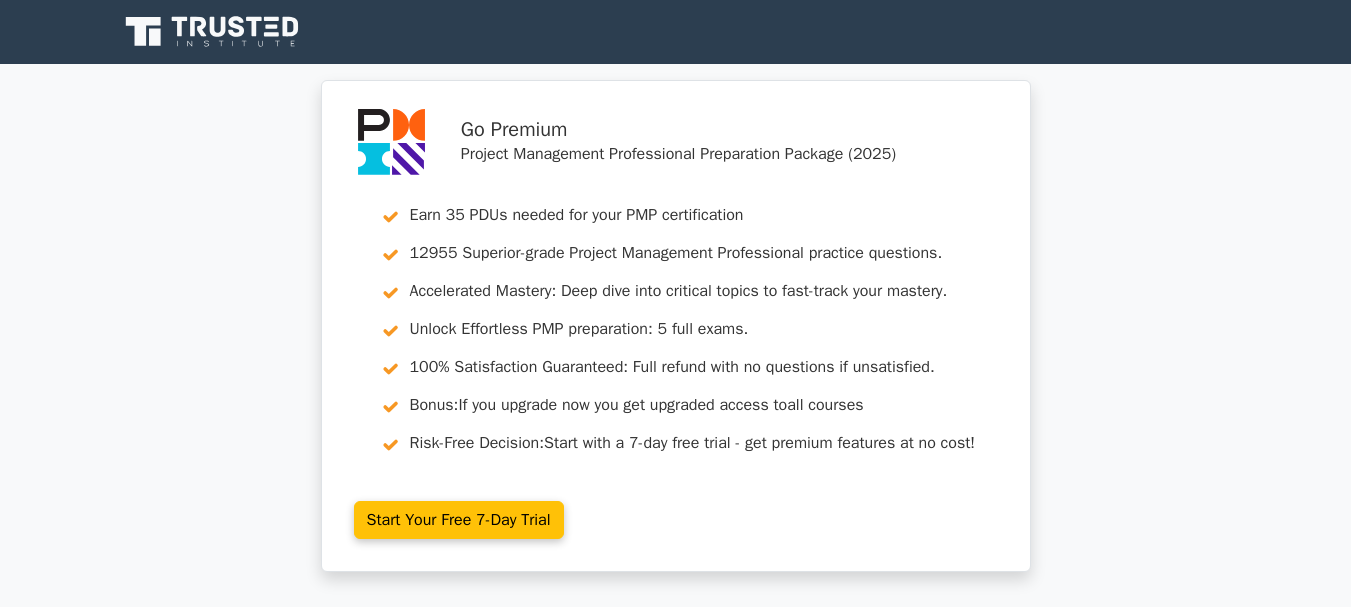 scroll, scrollTop: 0, scrollLeft: 0, axis: both 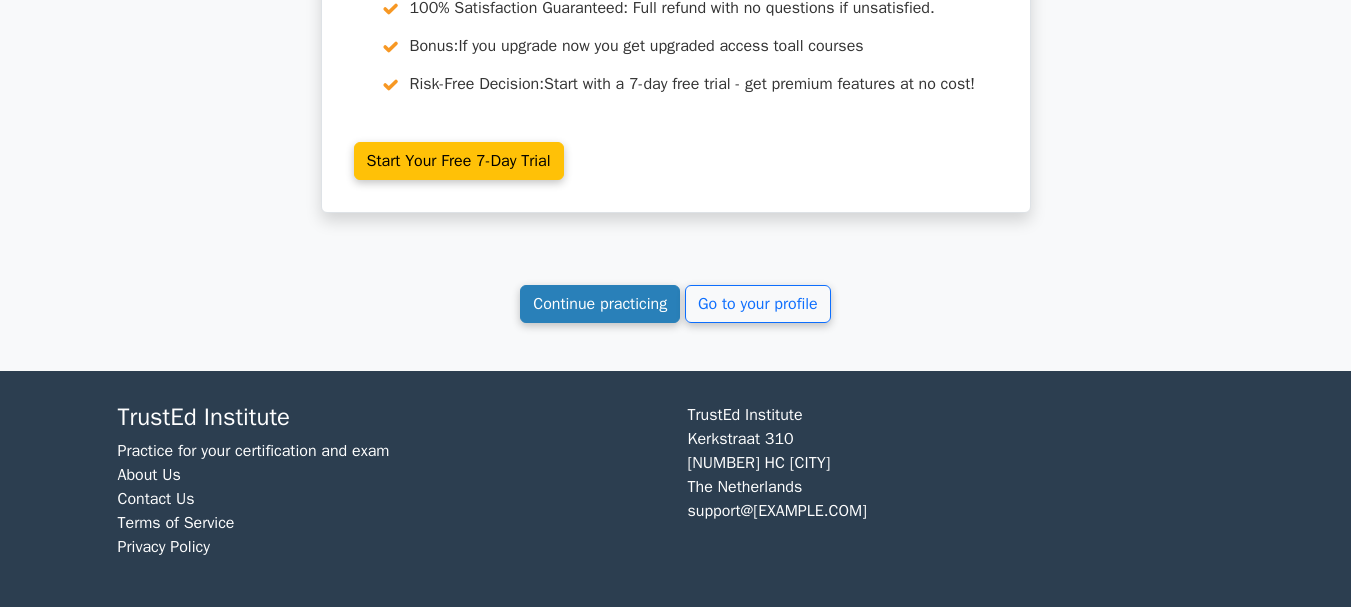 click on "Continue practicing" at bounding box center [600, 304] 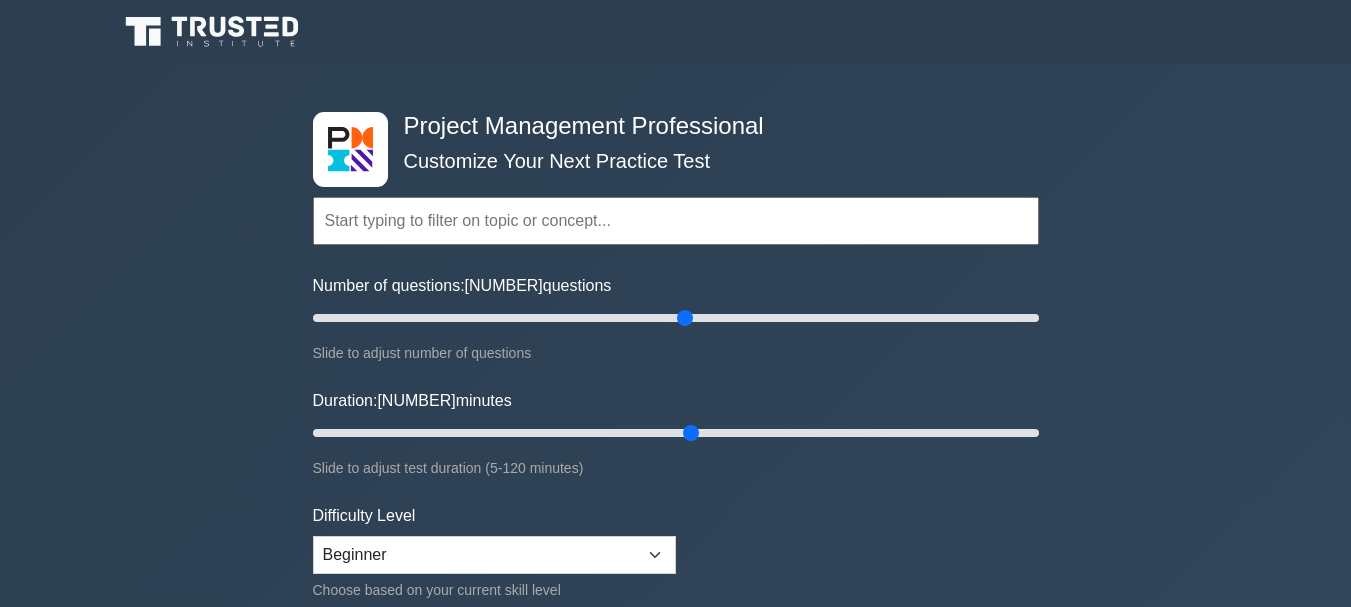 scroll, scrollTop: 0, scrollLeft: 0, axis: both 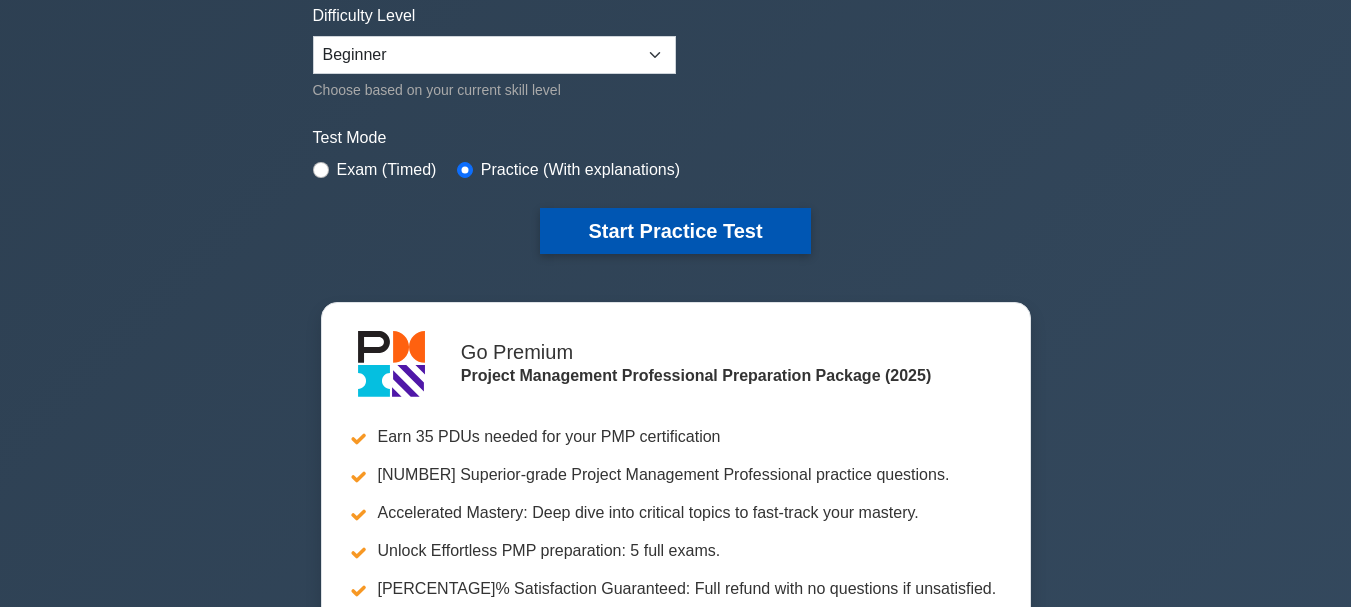 click on "Start Practice Test" at bounding box center (675, 231) 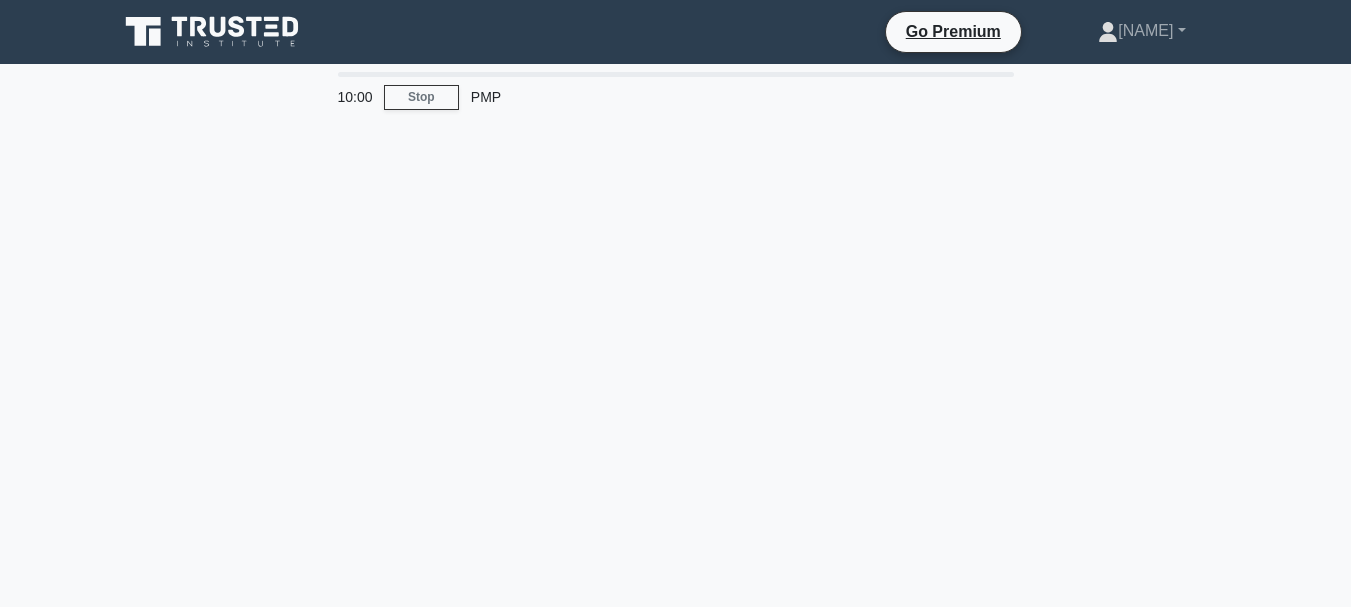 scroll, scrollTop: 0, scrollLeft: 0, axis: both 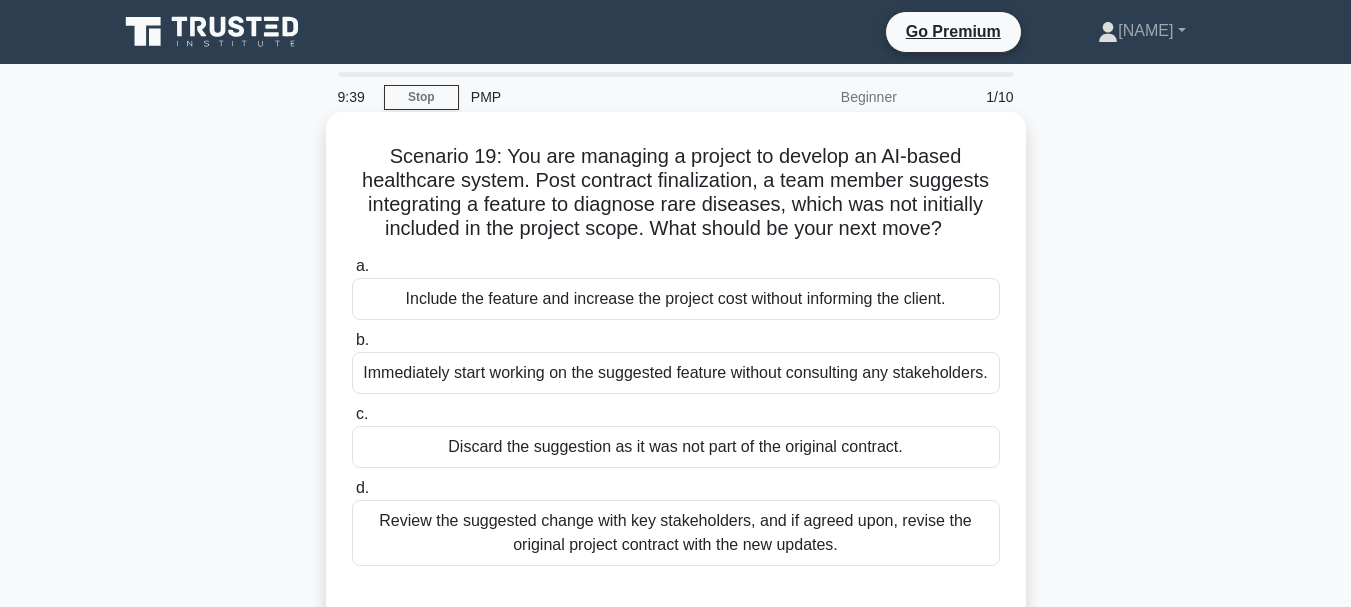 click on "Review the suggested change with key stakeholders, and if agreed upon, revise the original project contract with the new updates." at bounding box center (676, 533) 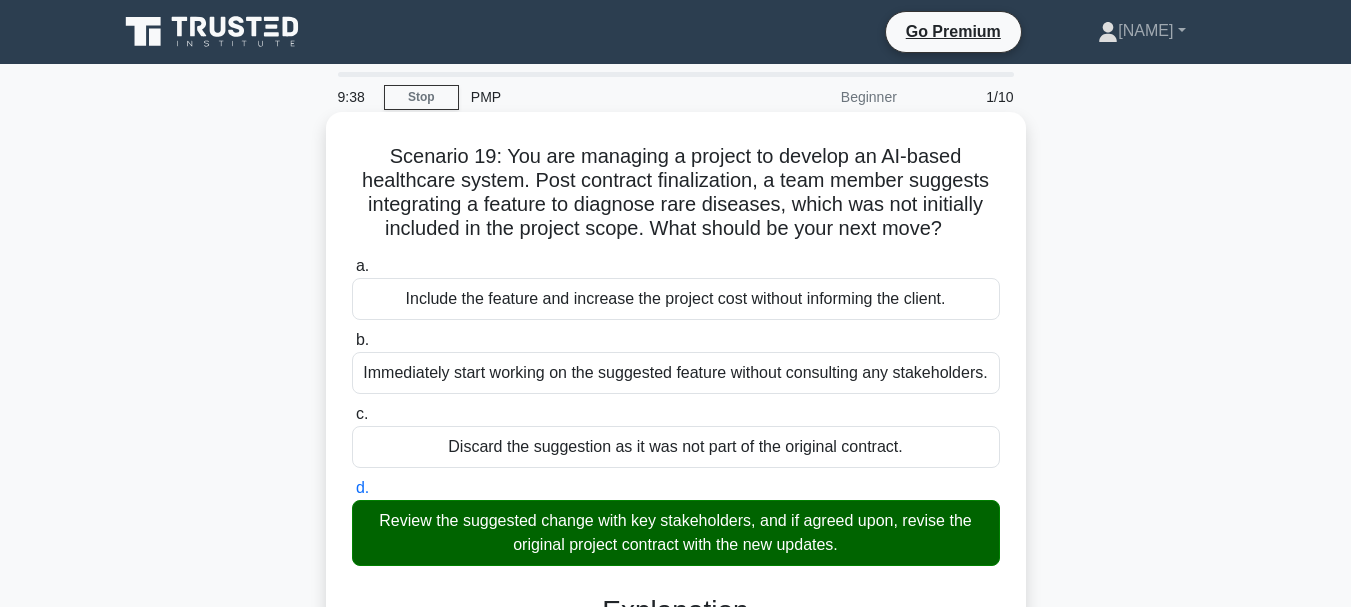 scroll, scrollTop: 500, scrollLeft: 0, axis: vertical 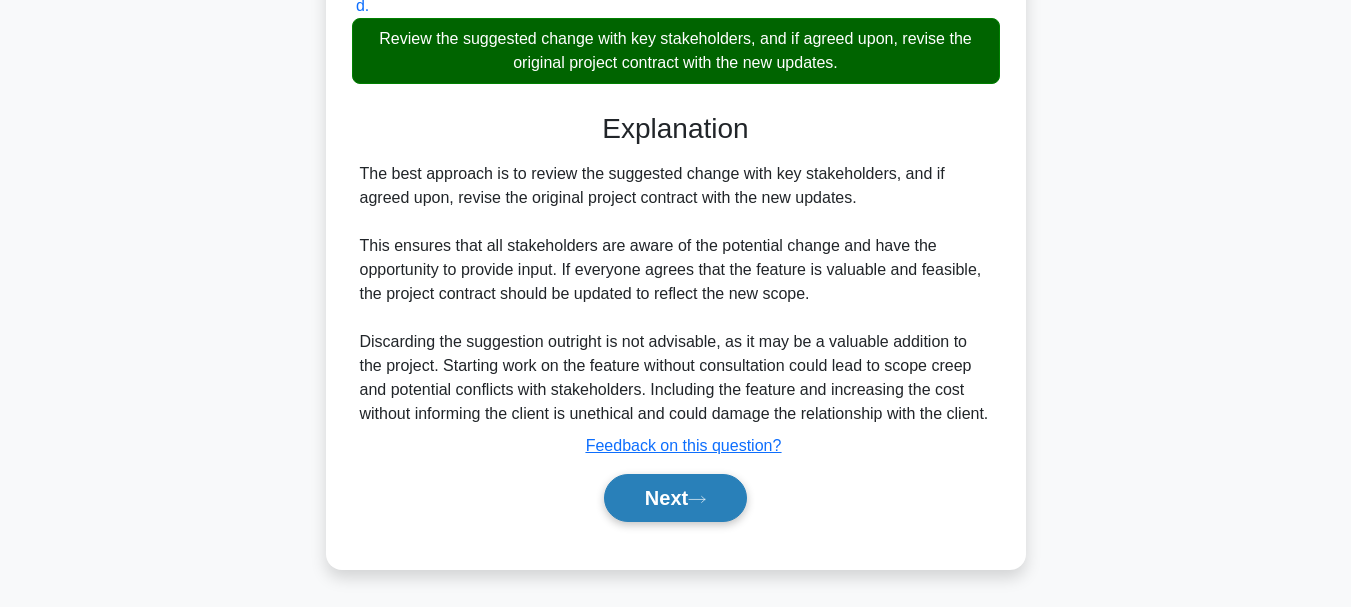click on "Next" at bounding box center (675, 498) 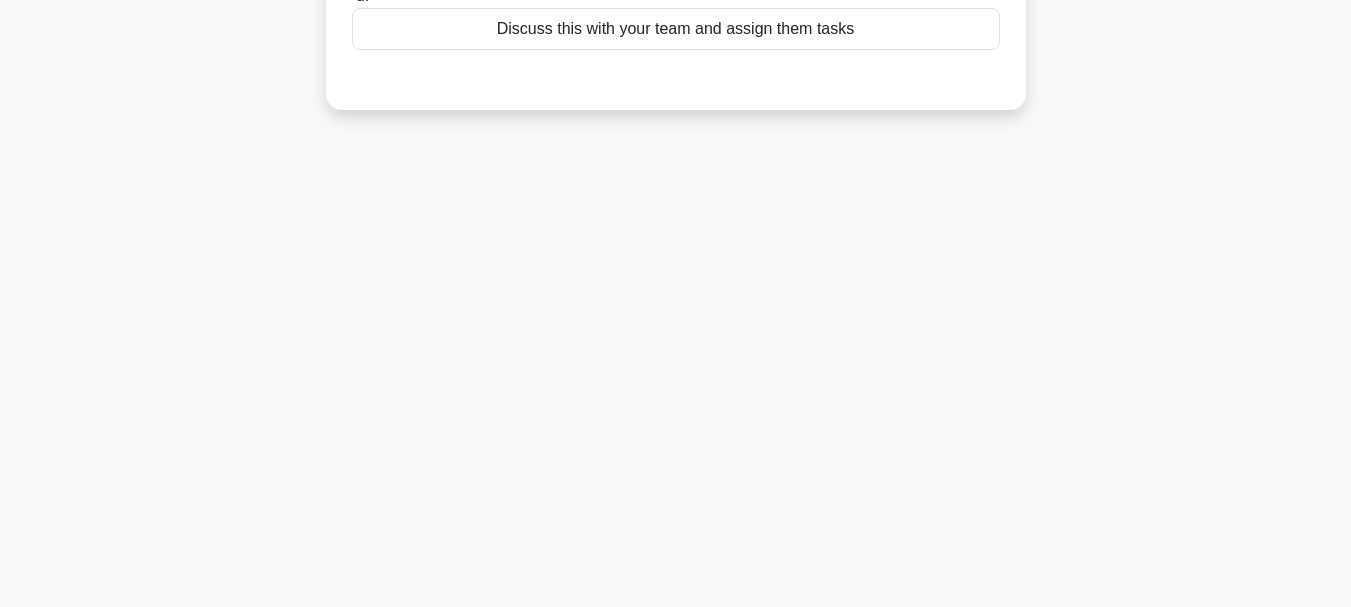 scroll, scrollTop: 0, scrollLeft: 0, axis: both 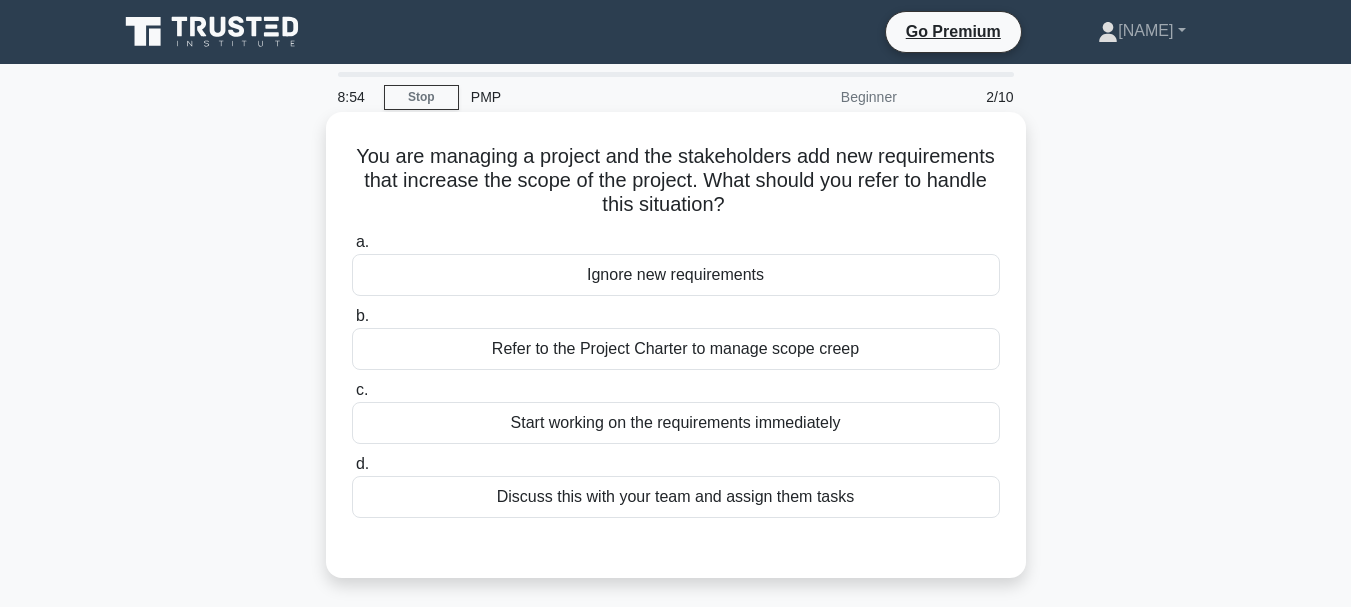 click on "Refer to the Project Charter to manage scope creep" at bounding box center [676, 349] 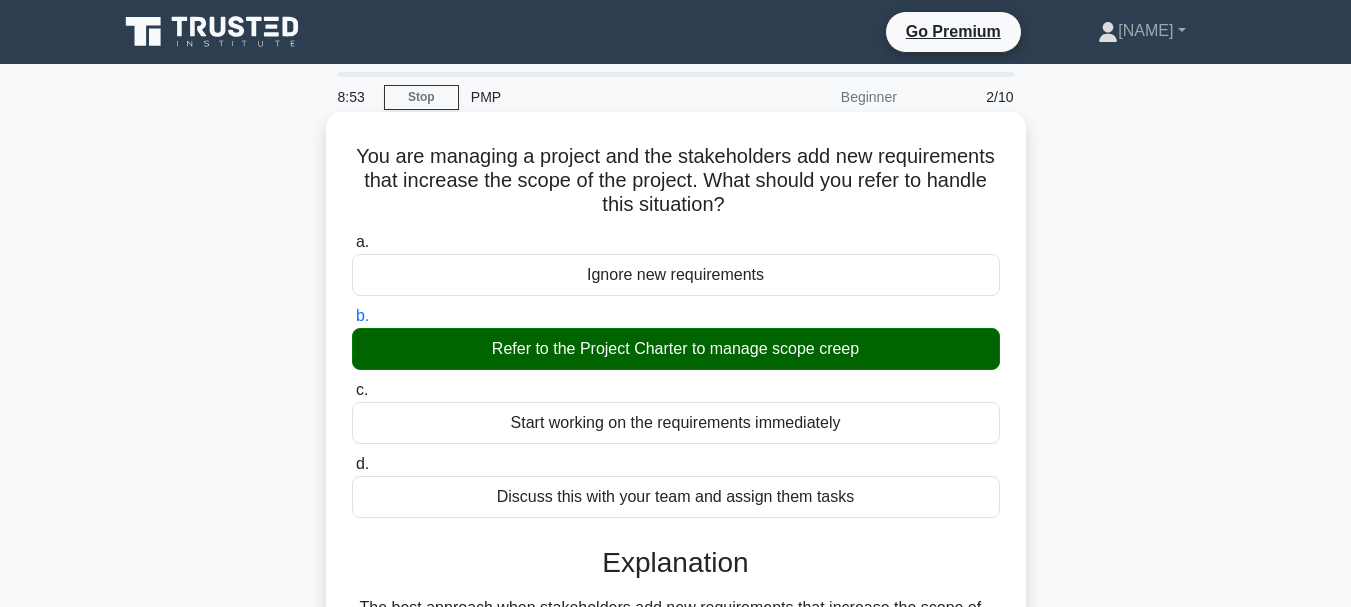 scroll, scrollTop: 500, scrollLeft: 0, axis: vertical 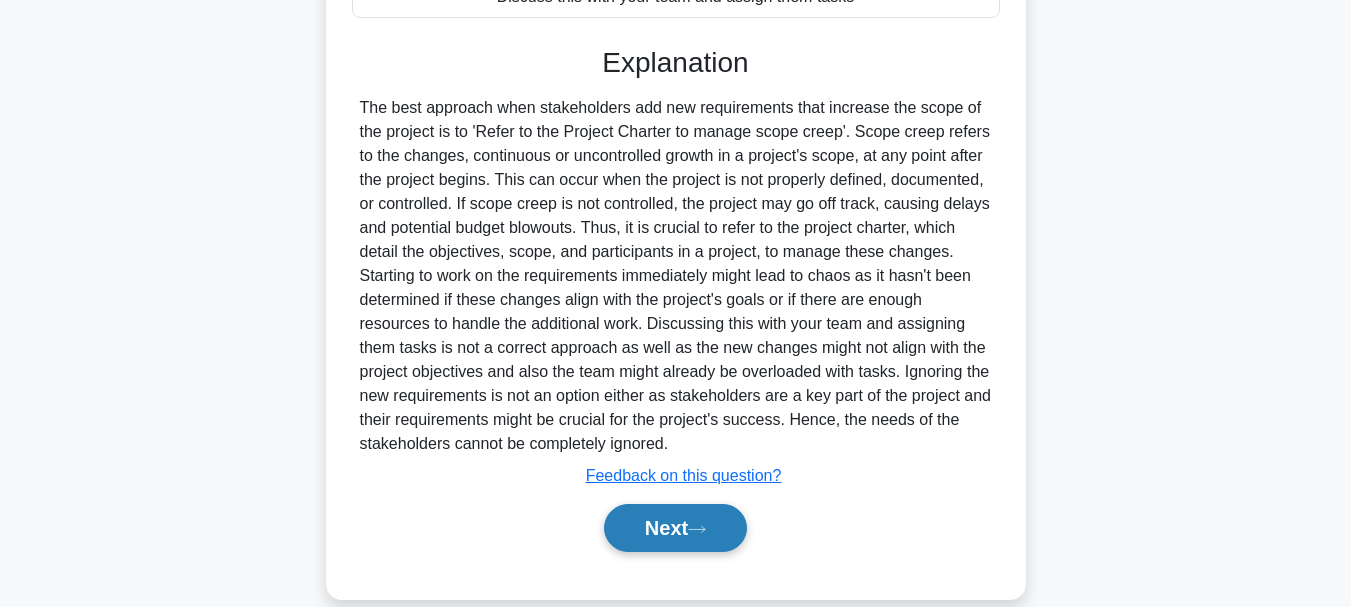 click on "Next" at bounding box center [675, 528] 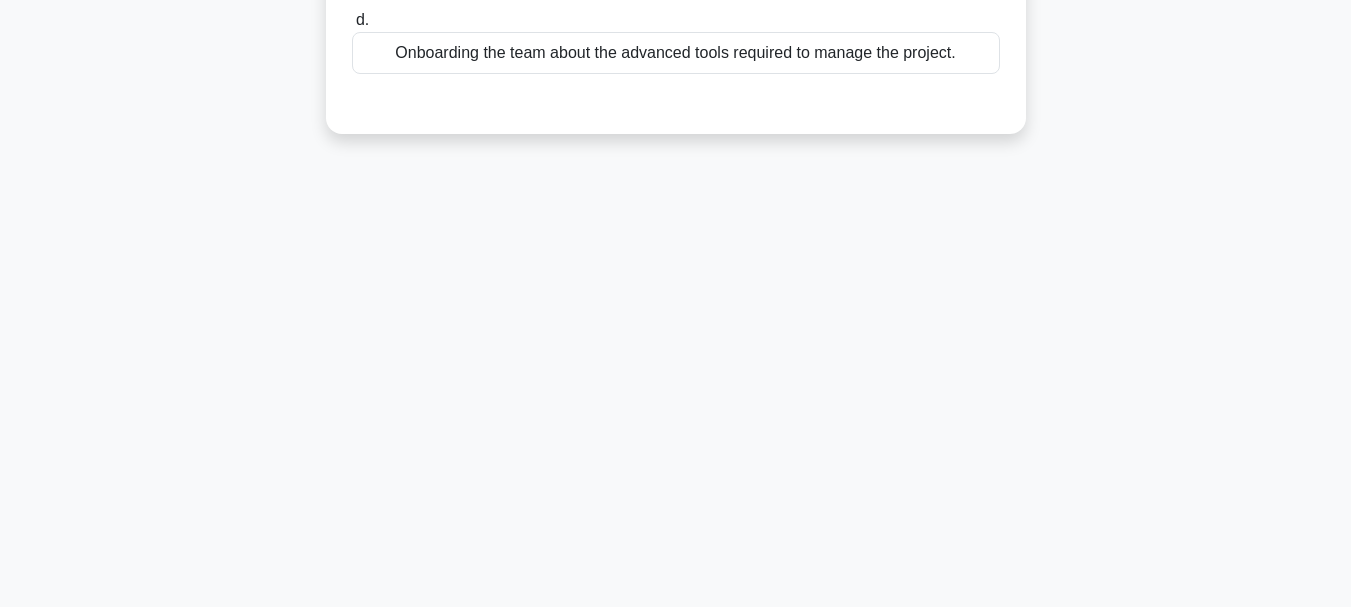 scroll, scrollTop: 0, scrollLeft: 0, axis: both 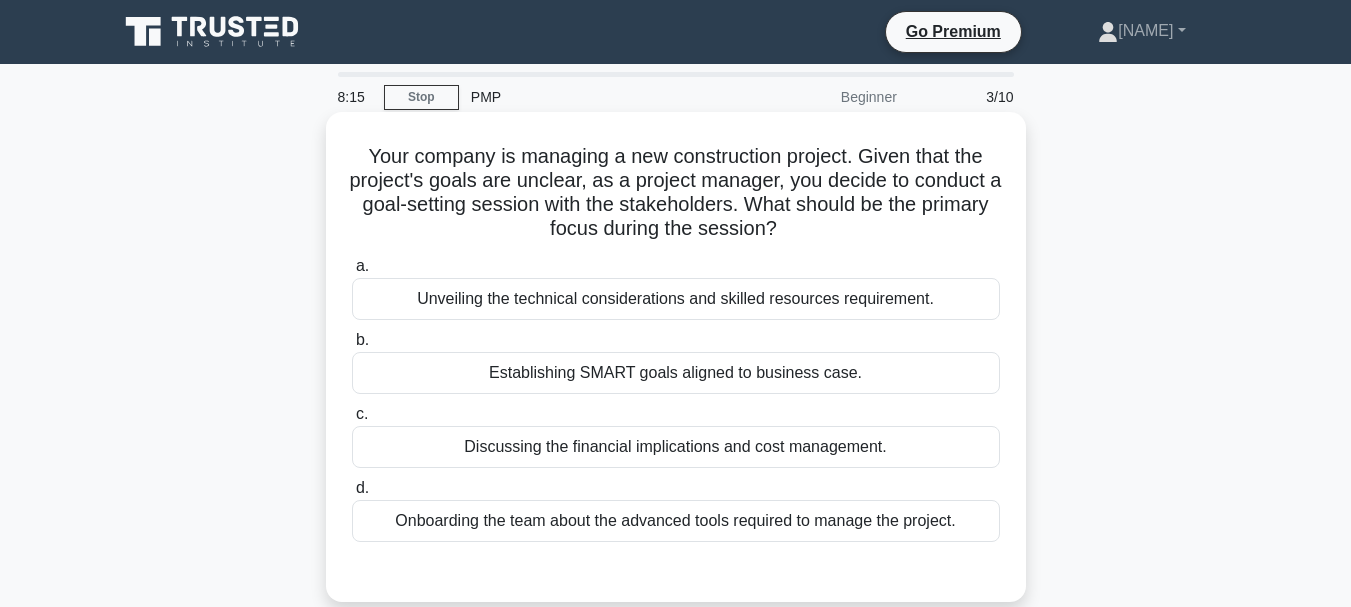 click on "Establishing SMART goals aligned to business case." at bounding box center [676, 373] 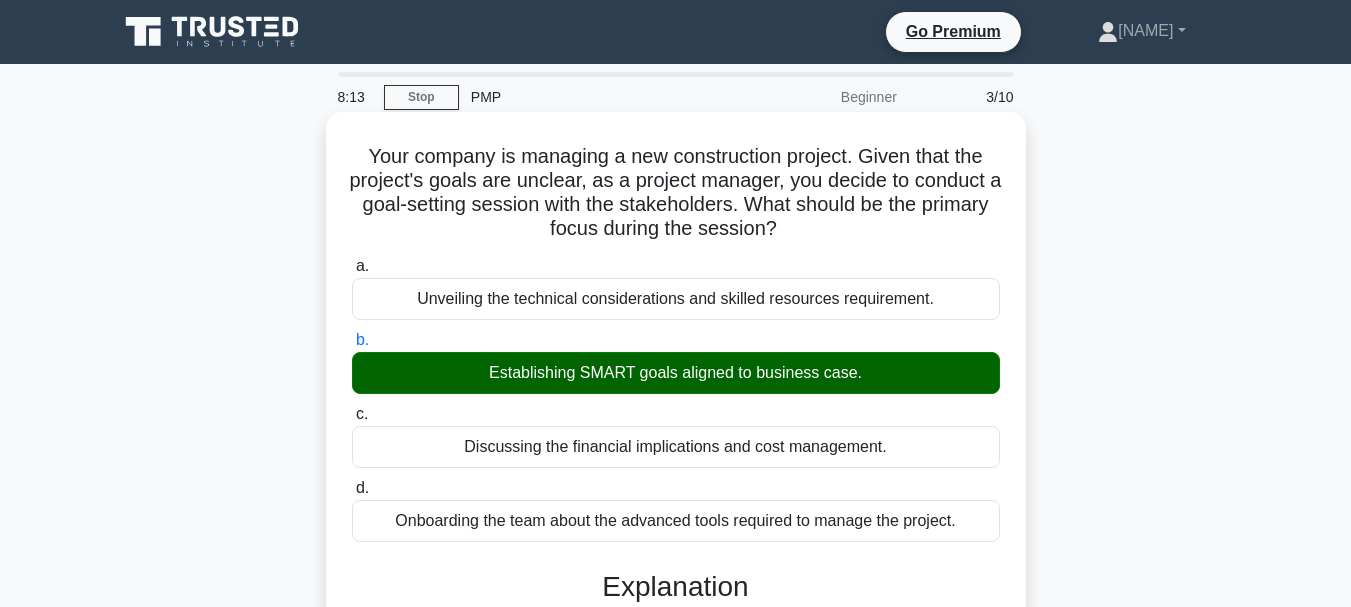 scroll, scrollTop: 473, scrollLeft: 0, axis: vertical 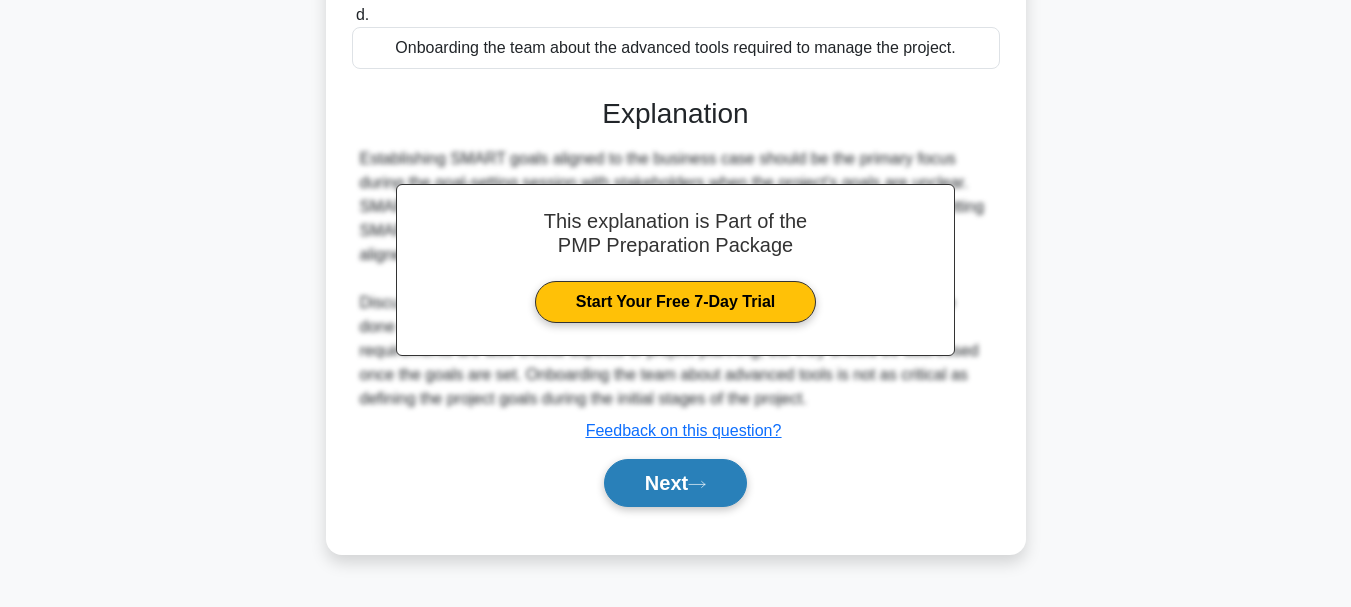 click on "Next" at bounding box center (675, 483) 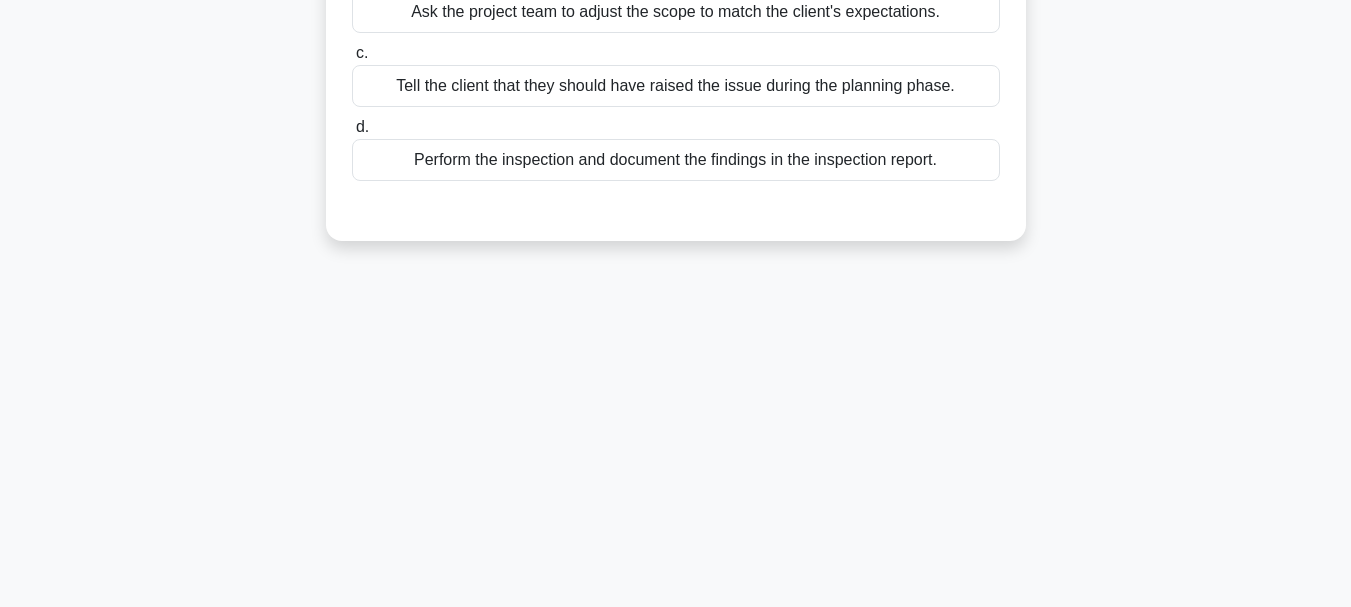 scroll, scrollTop: 0, scrollLeft: 0, axis: both 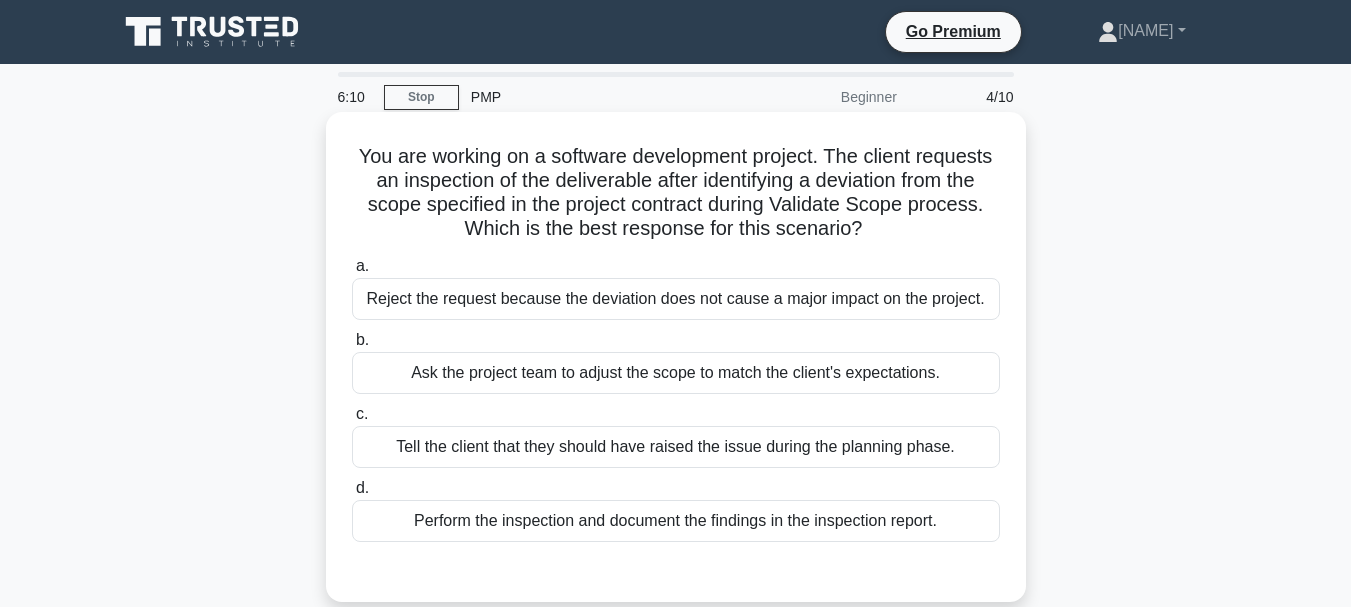 click on "Perform the inspection and document the findings in the inspection report." at bounding box center [676, 521] 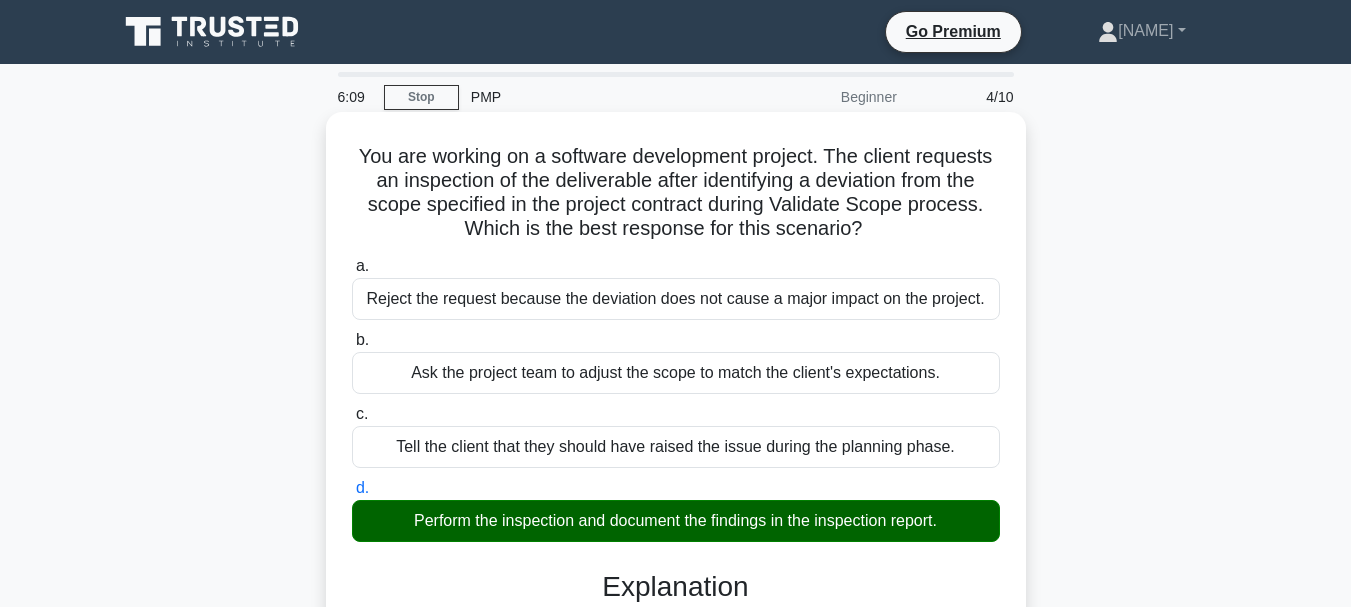 scroll, scrollTop: 500, scrollLeft: 0, axis: vertical 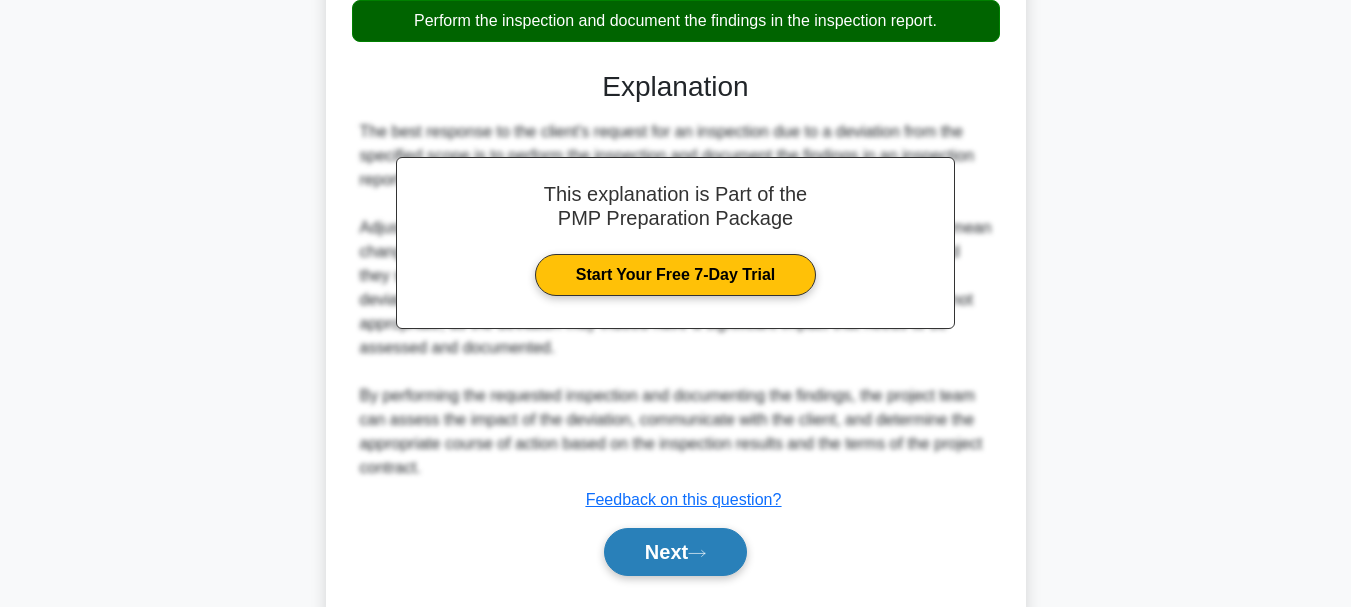 click on "Next" at bounding box center [675, 552] 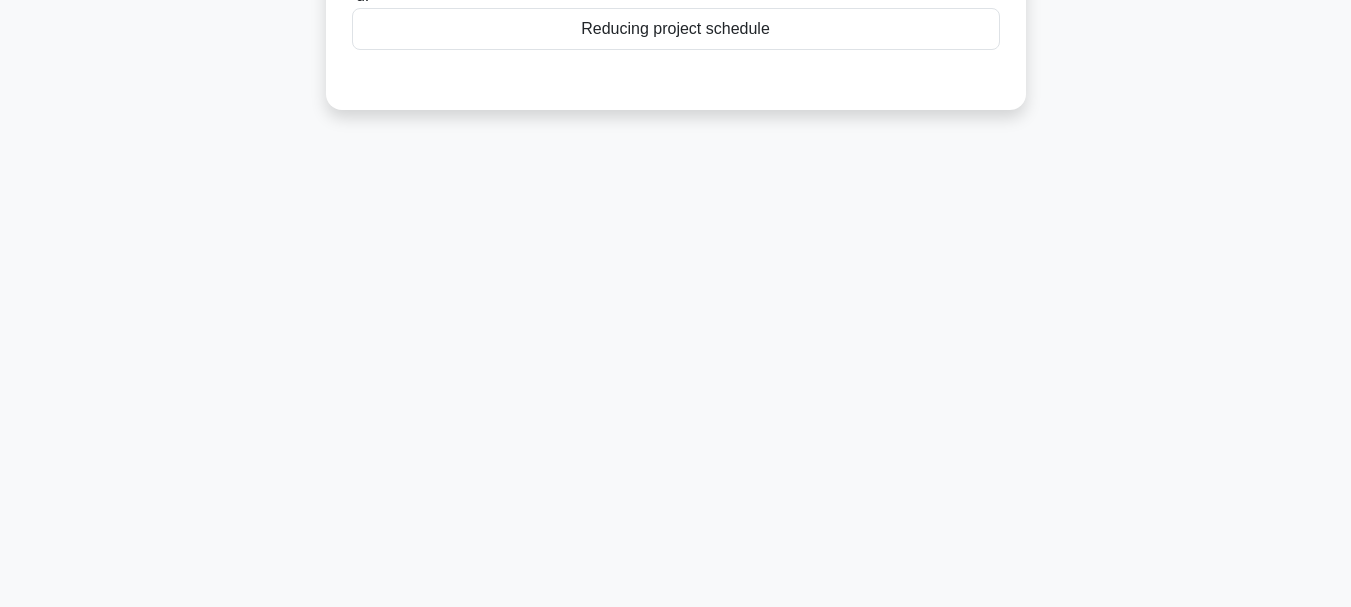 scroll, scrollTop: 0, scrollLeft: 0, axis: both 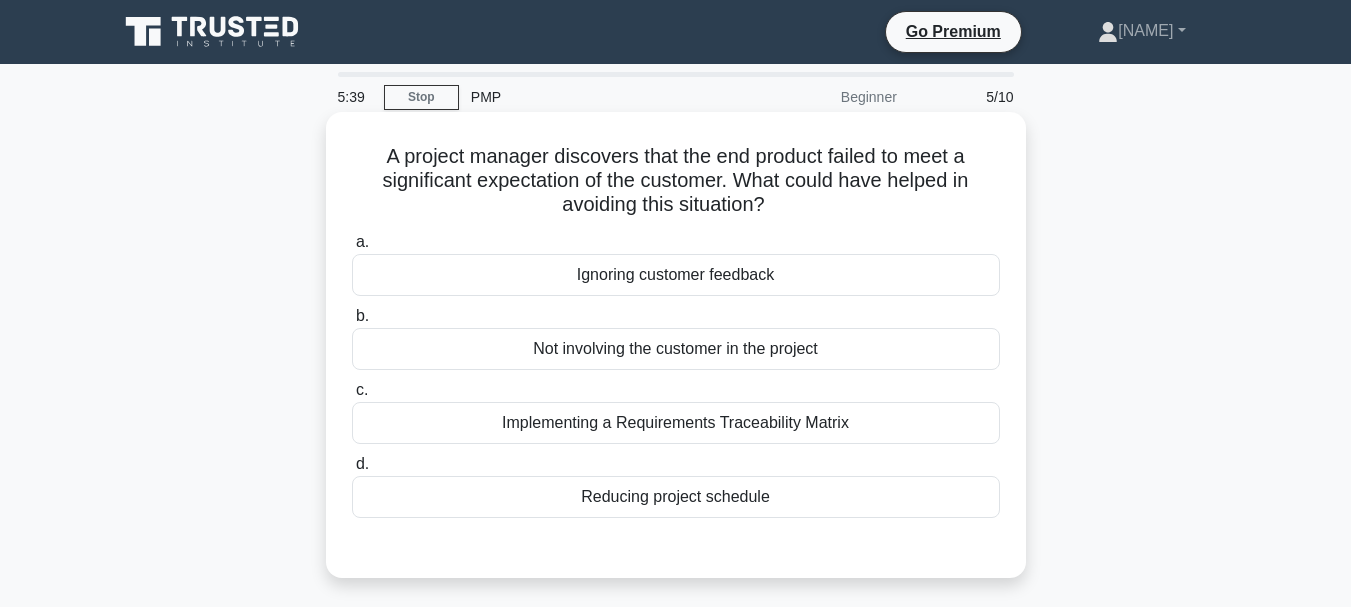 click on "Implementing a Requirements Traceability Matrix" at bounding box center (676, 423) 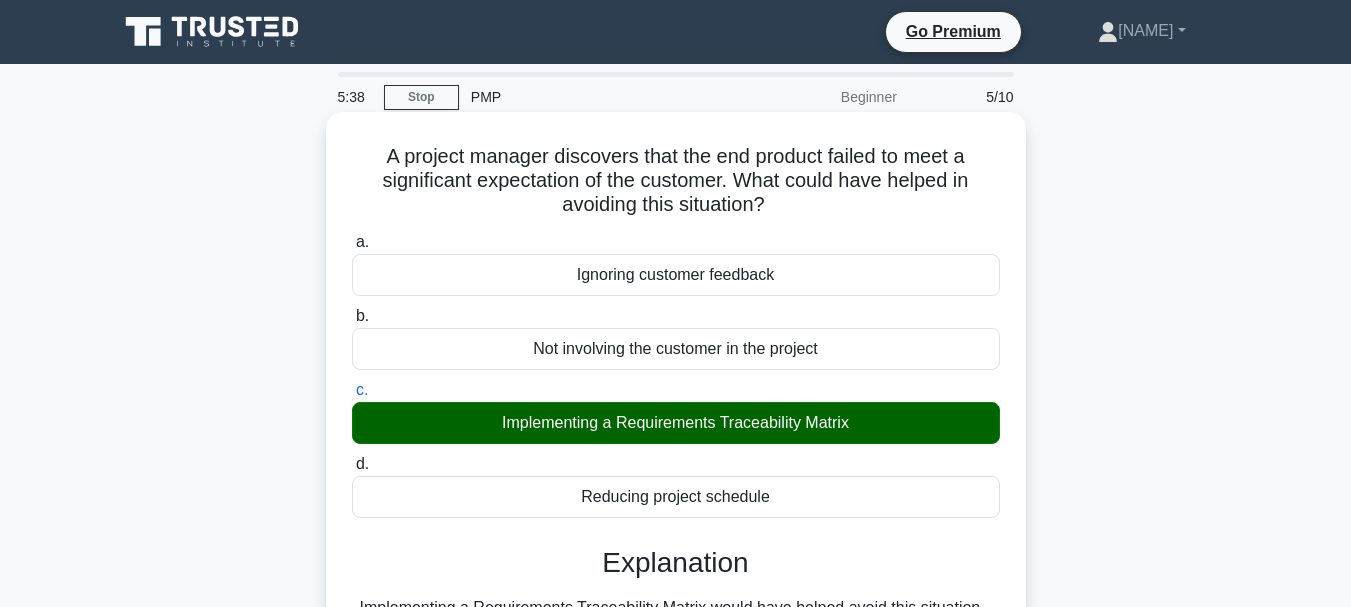 scroll, scrollTop: 473, scrollLeft: 0, axis: vertical 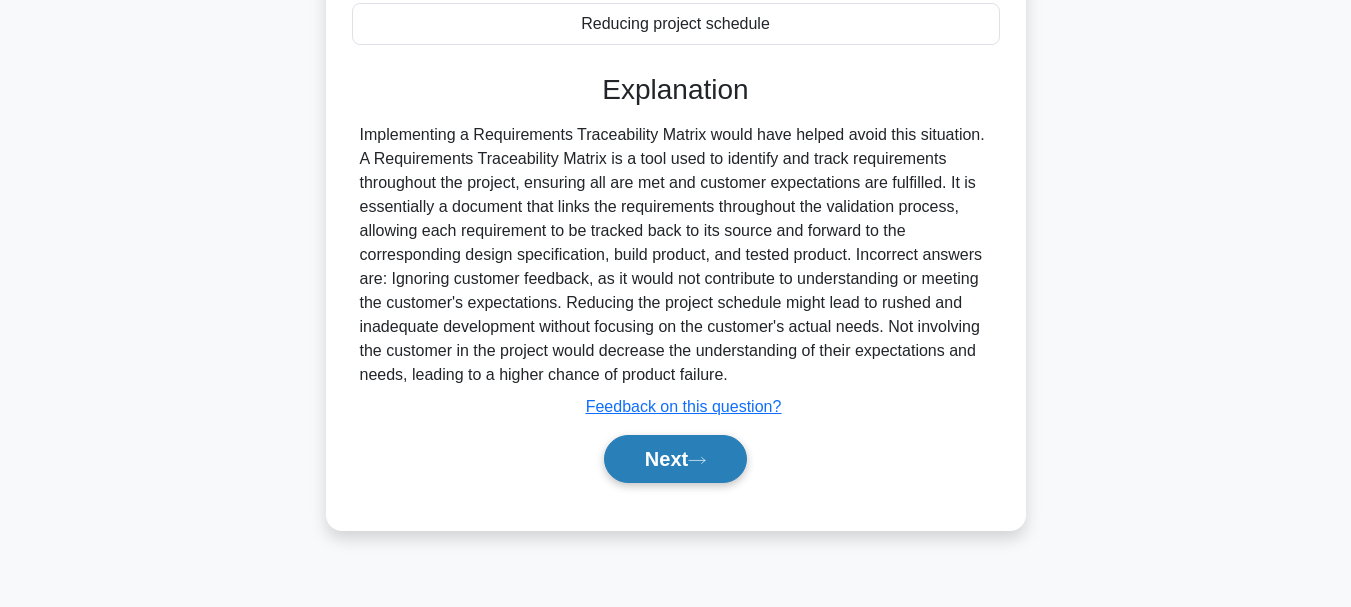 click on "Next" at bounding box center [675, 459] 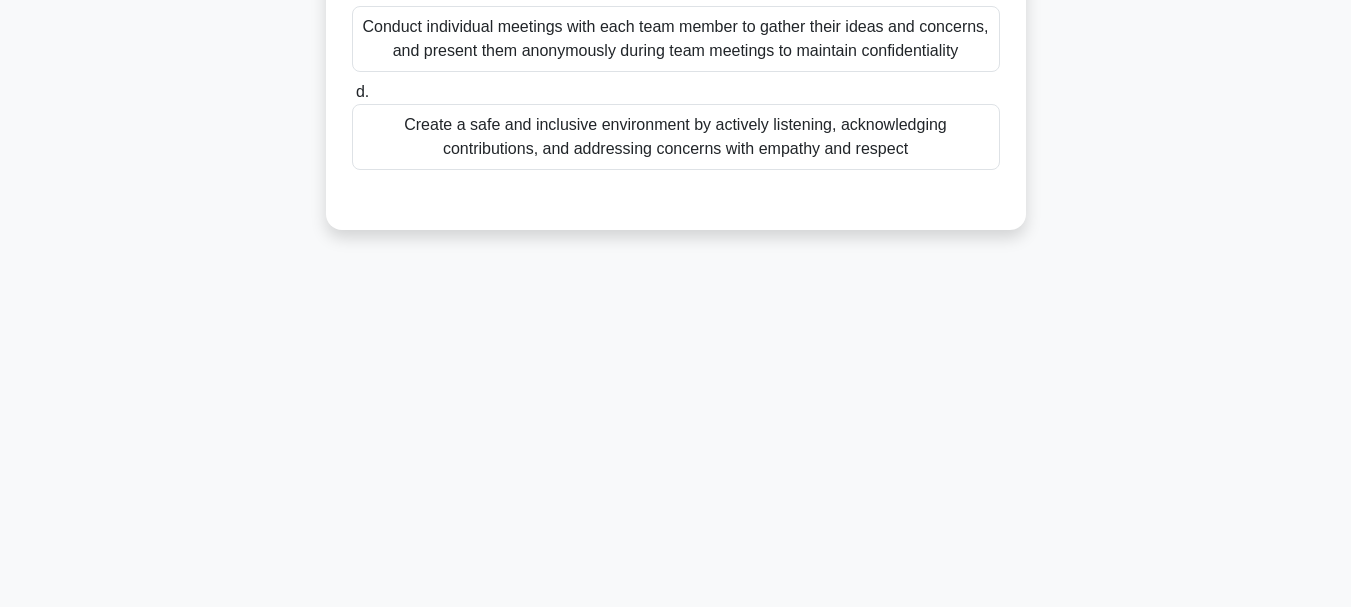 scroll, scrollTop: 0, scrollLeft: 0, axis: both 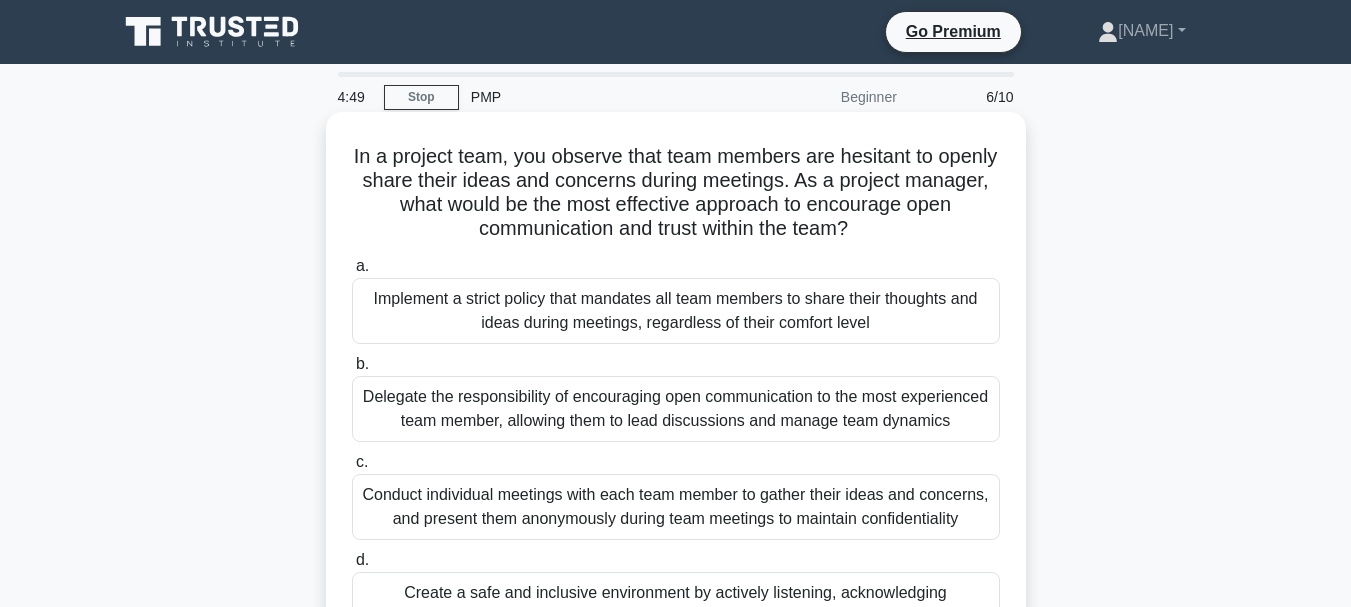 click on "Implement a strict policy that mandates all team members to share their thoughts and ideas during meetings, regardless of their comfort level" at bounding box center (676, 311) 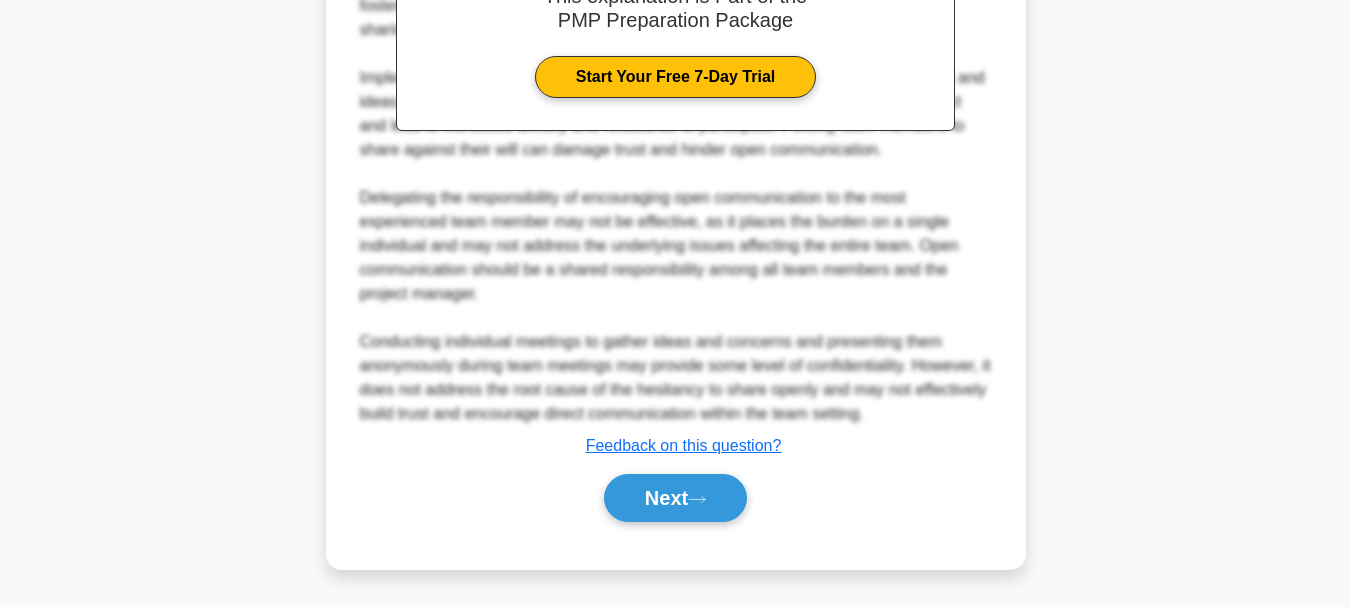 scroll, scrollTop: 821, scrollLeft: 0, axis: vertical 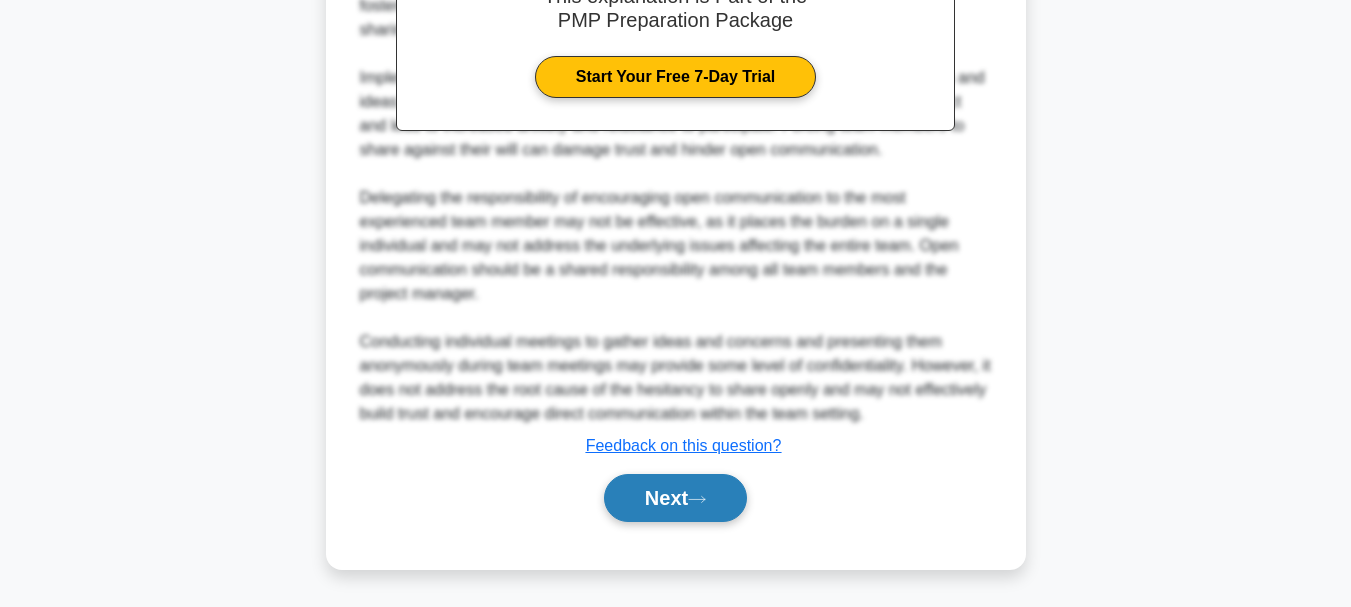 click on "Next" at bounding box center [675, 498] 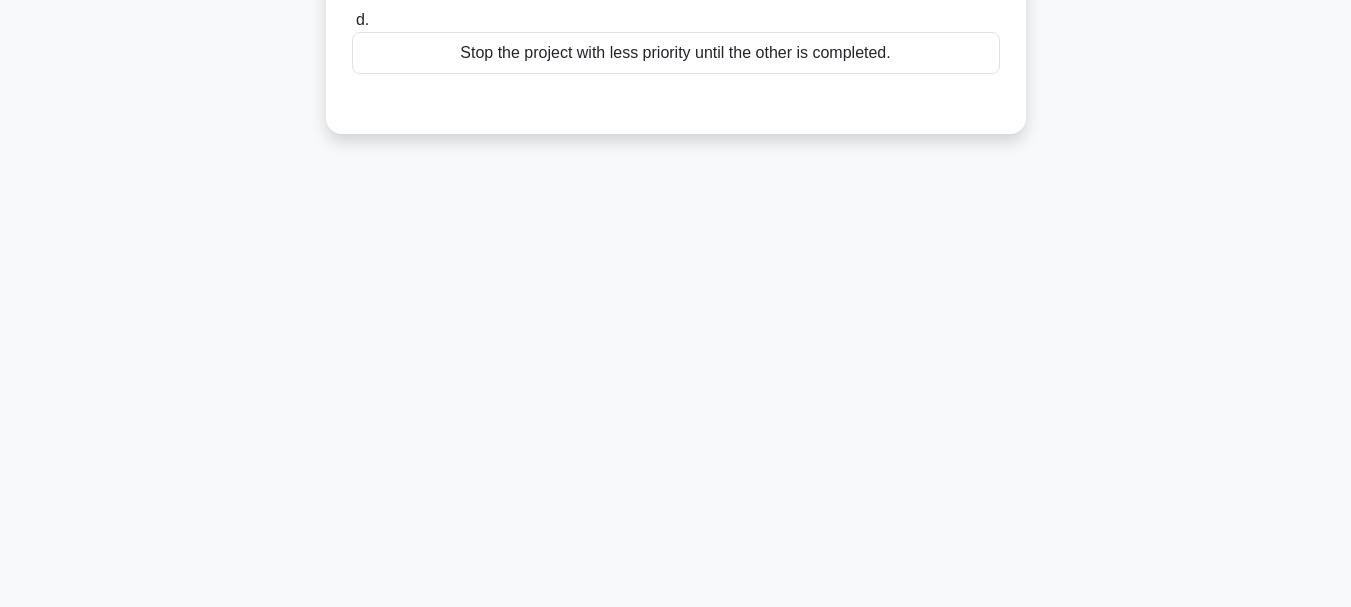 scroll, scrollTop: 0, scrollLeft: 0, axis: both 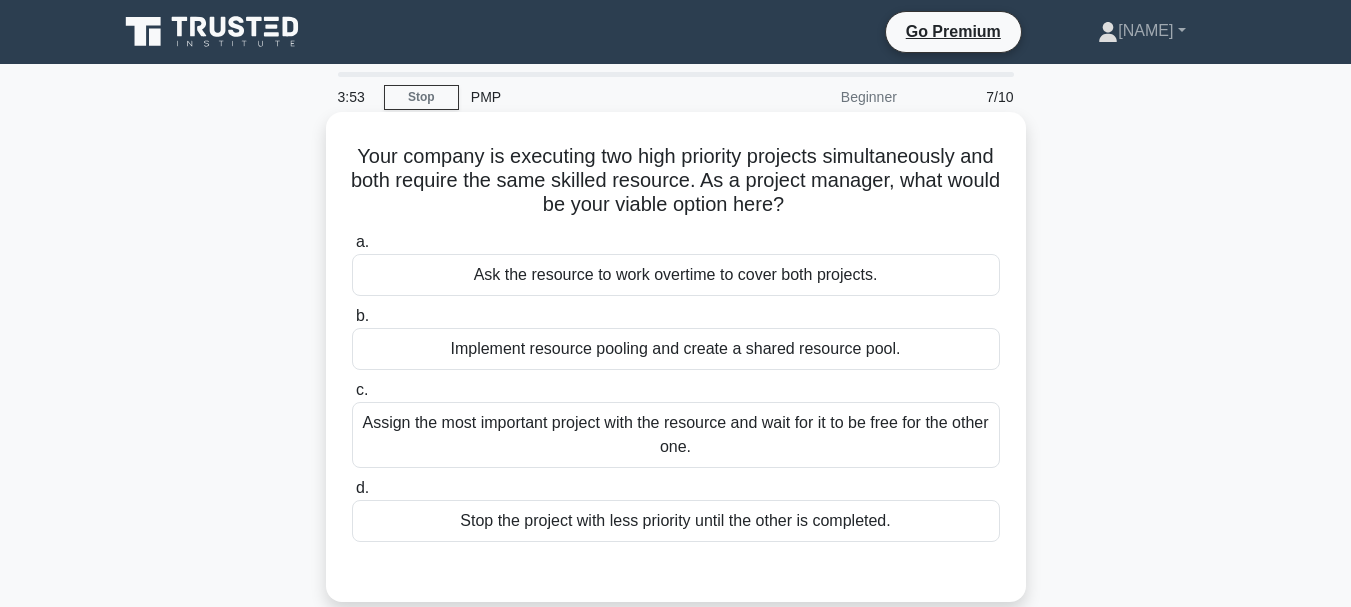click on "Implement resource pooling and create a shared resource pool." at bounding box center [676, 349] 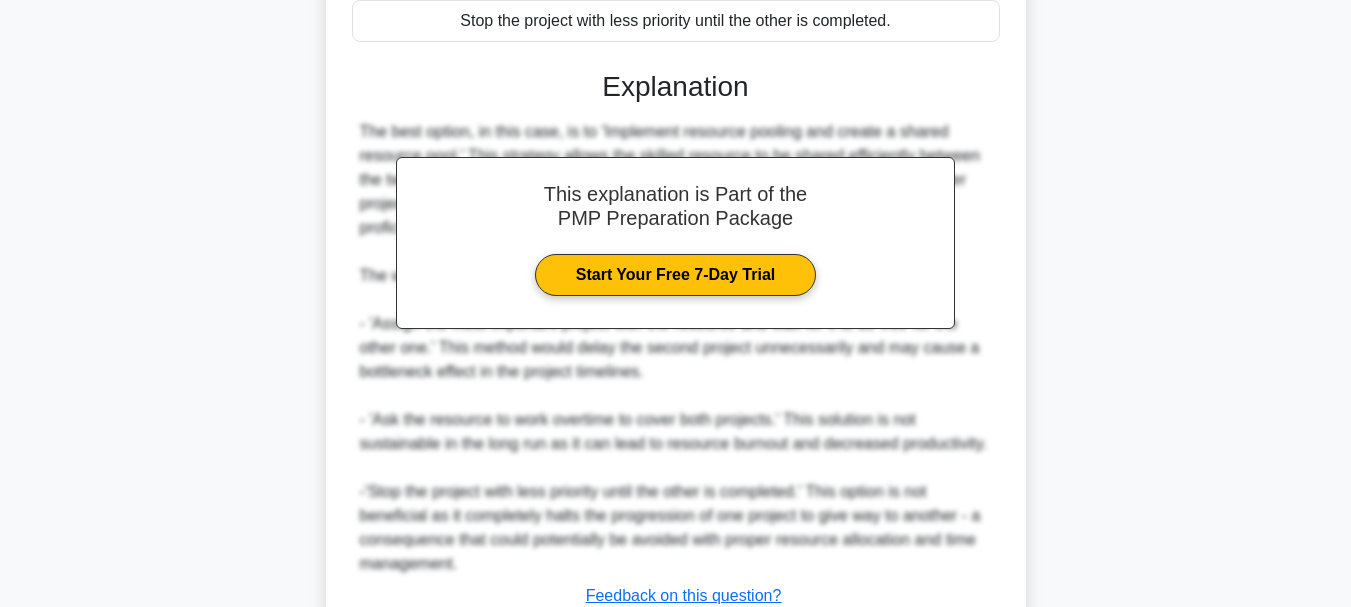 scroll, scrollTop: 651, scrollLeft: 0, axis: vertical 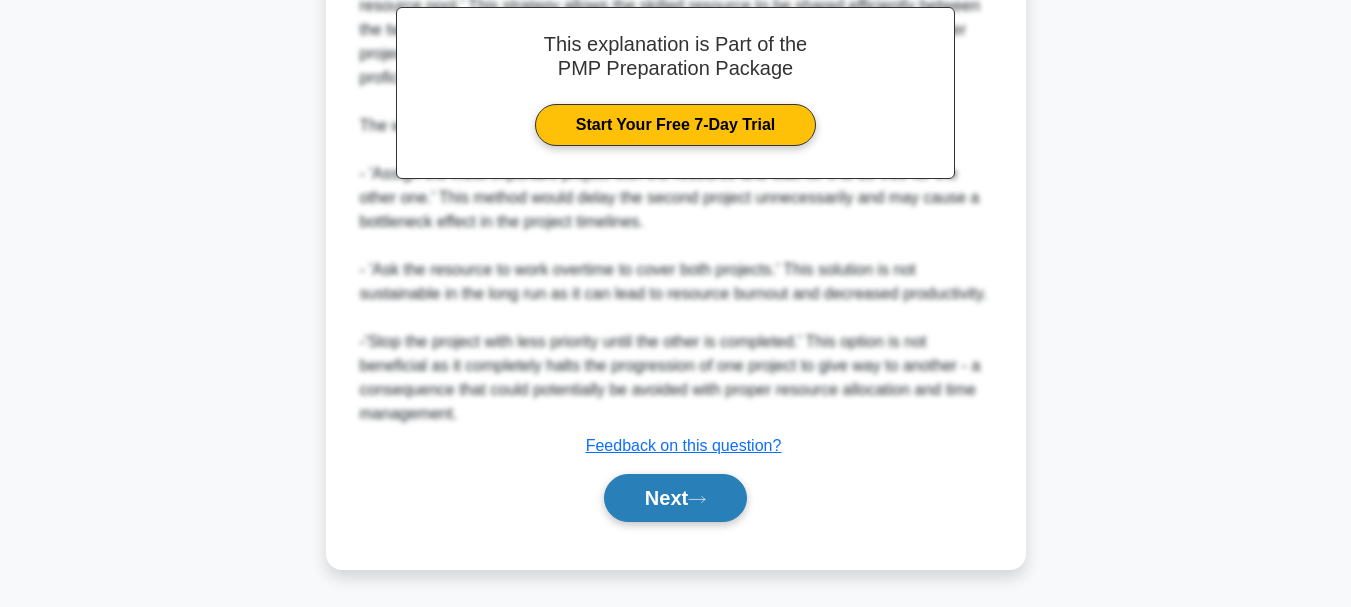 click on "Next" at bounding box center (675, 498) 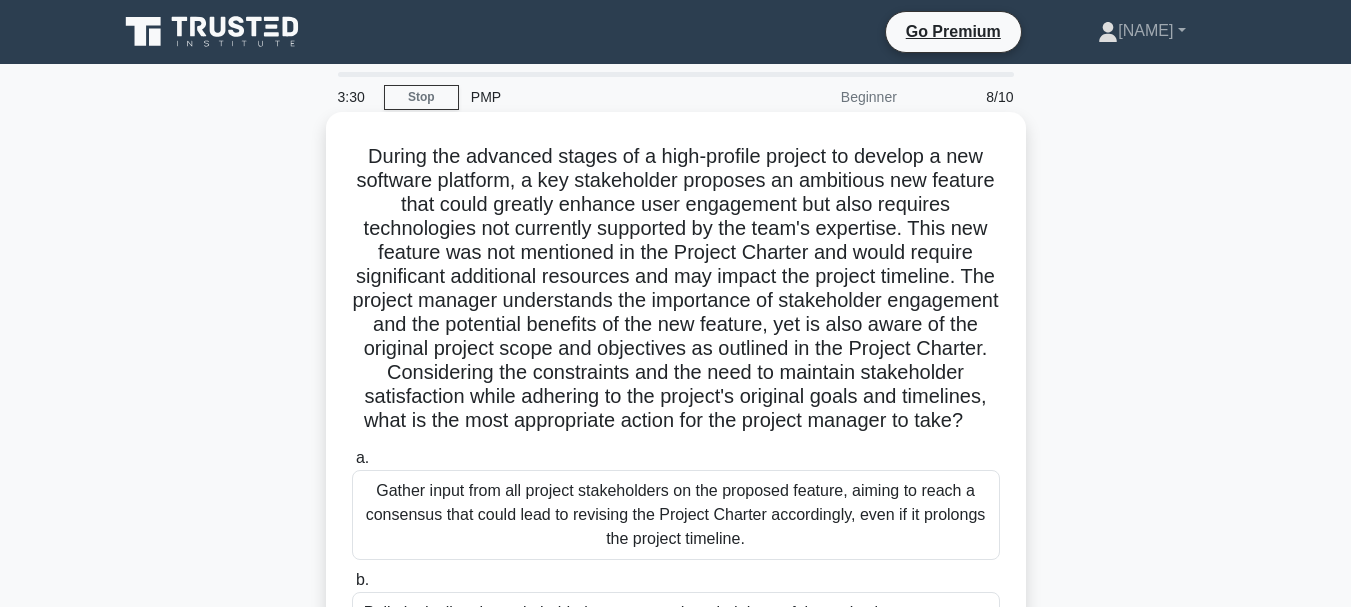 scroll, scrollTop: 473, scrollLeft: 0, axis: vertical 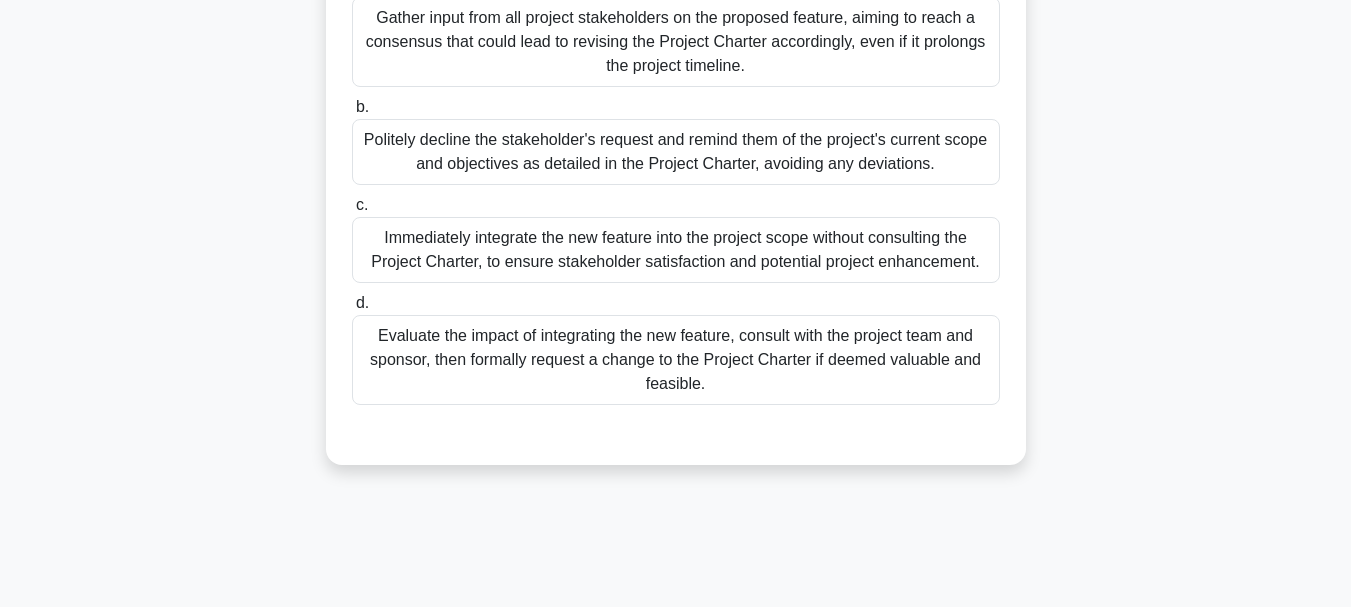 click on "Evaluate the impact of integrating the new feature, consult with the project team and sponsor, then formally request a change to the Project Charter if deemed valuable and feasible." at bounding box center (676, 360) 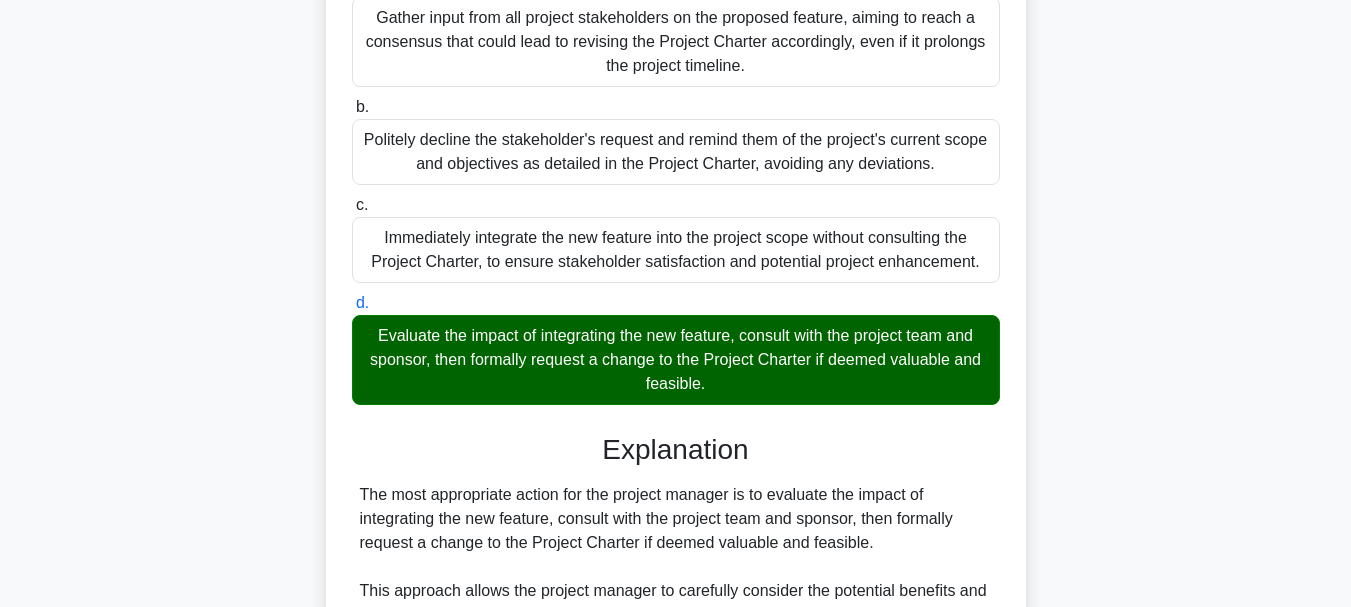 scroll, scrollTop: 973, scrollLeft: 0, axis: vertical 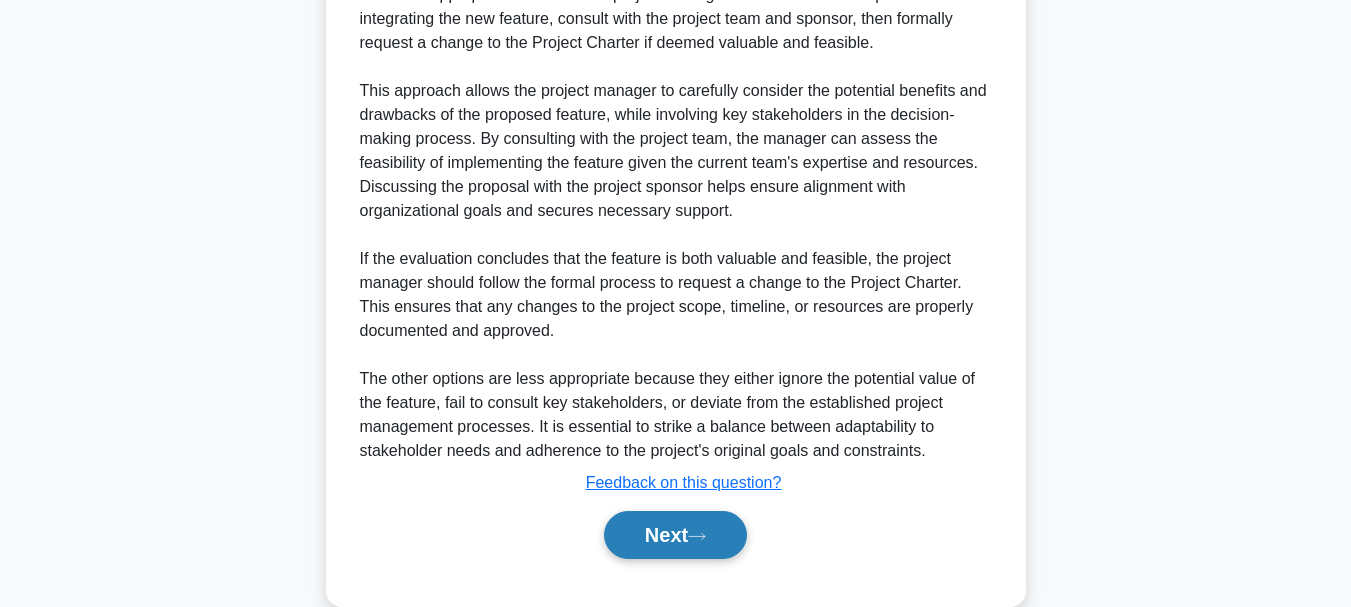 click on "Next" at bounding box center (675, 535) 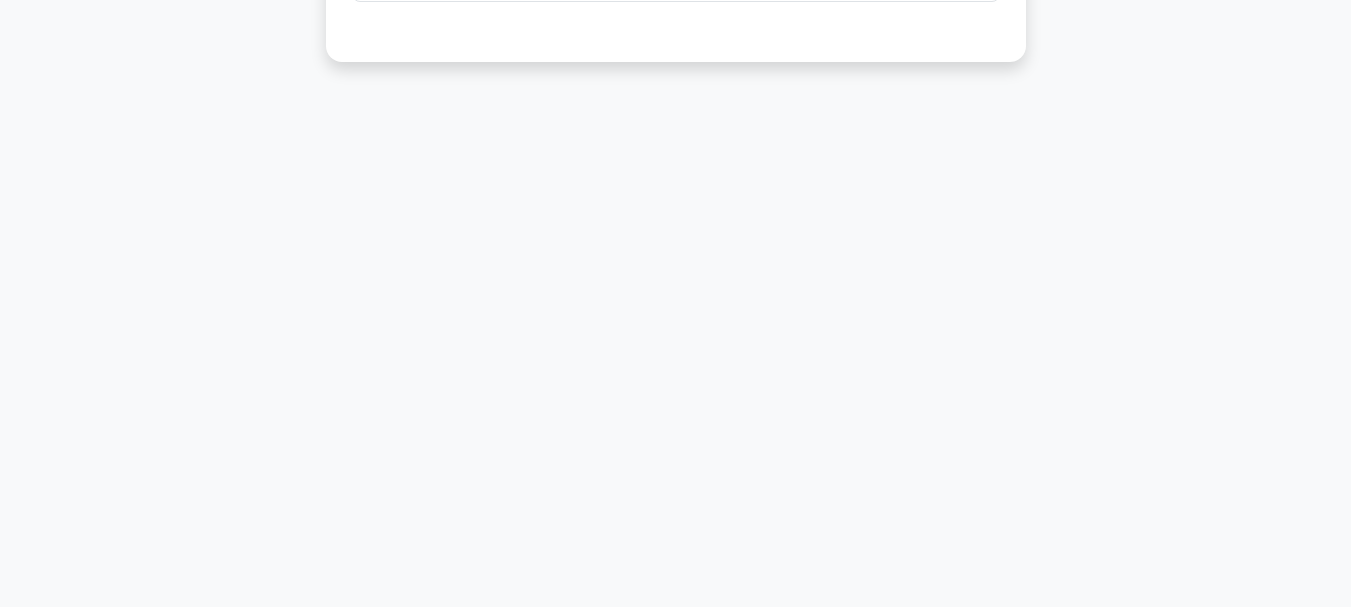 scroll, scrollTop: 0, scrollLeft: 0, axis: both 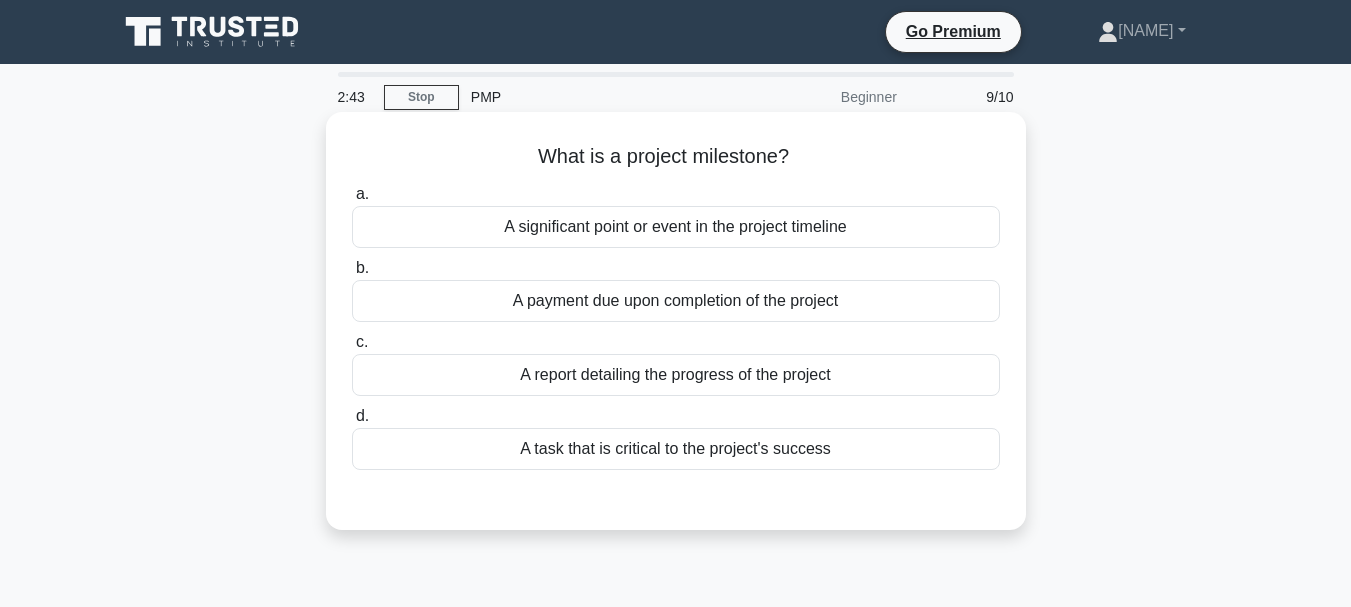 click on "A task that is critical to the project's success" at bounding box center [676, 449] 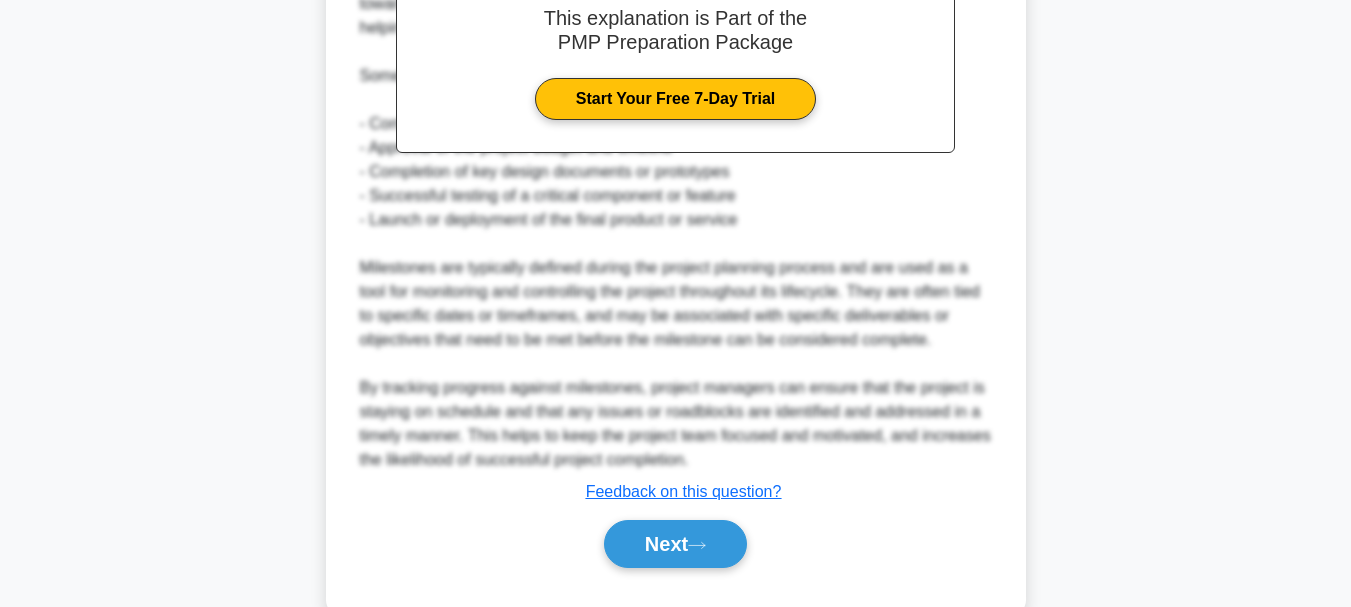 scroll, scrollTop: 653, scrollLeft: 0, axis: vertical 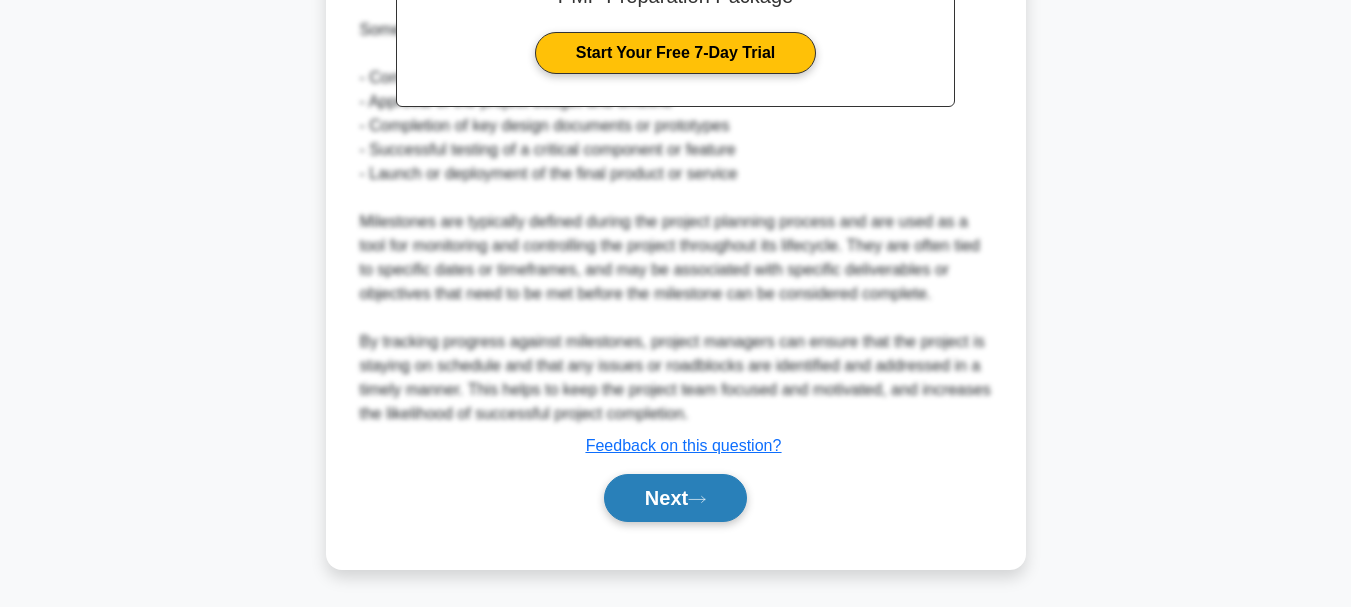 click on "Next" at bounding box center (675, 498) 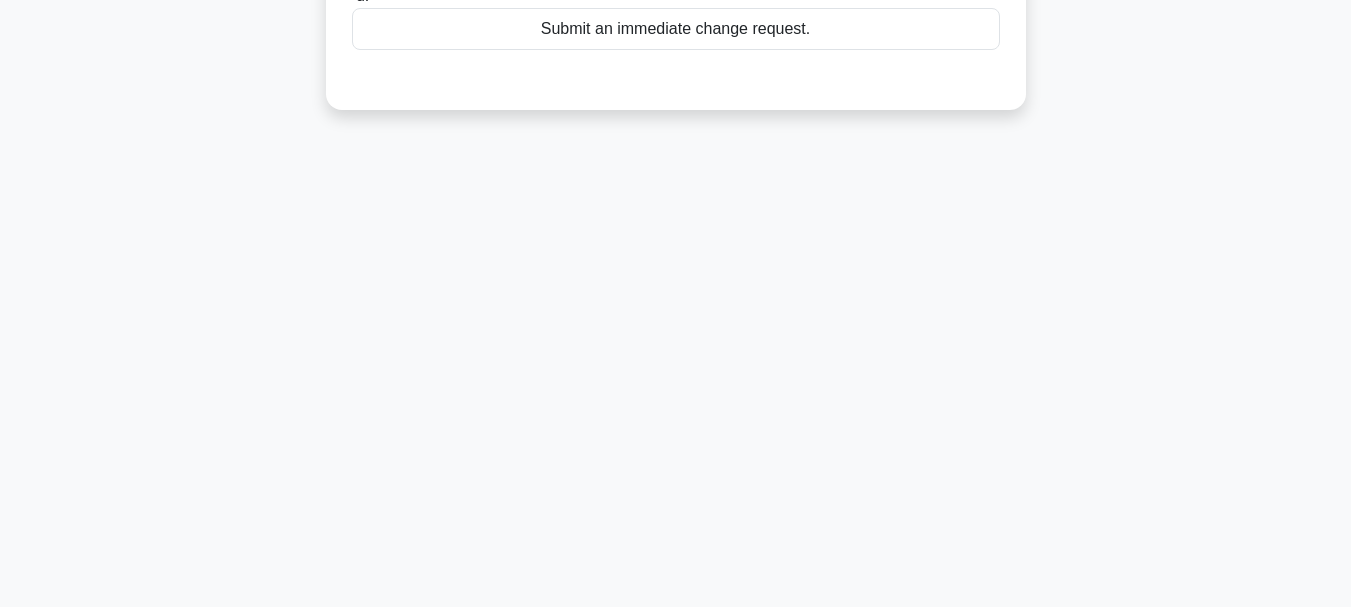 scroll, scrollTop: 0, scrollLeft: 0, axis: both 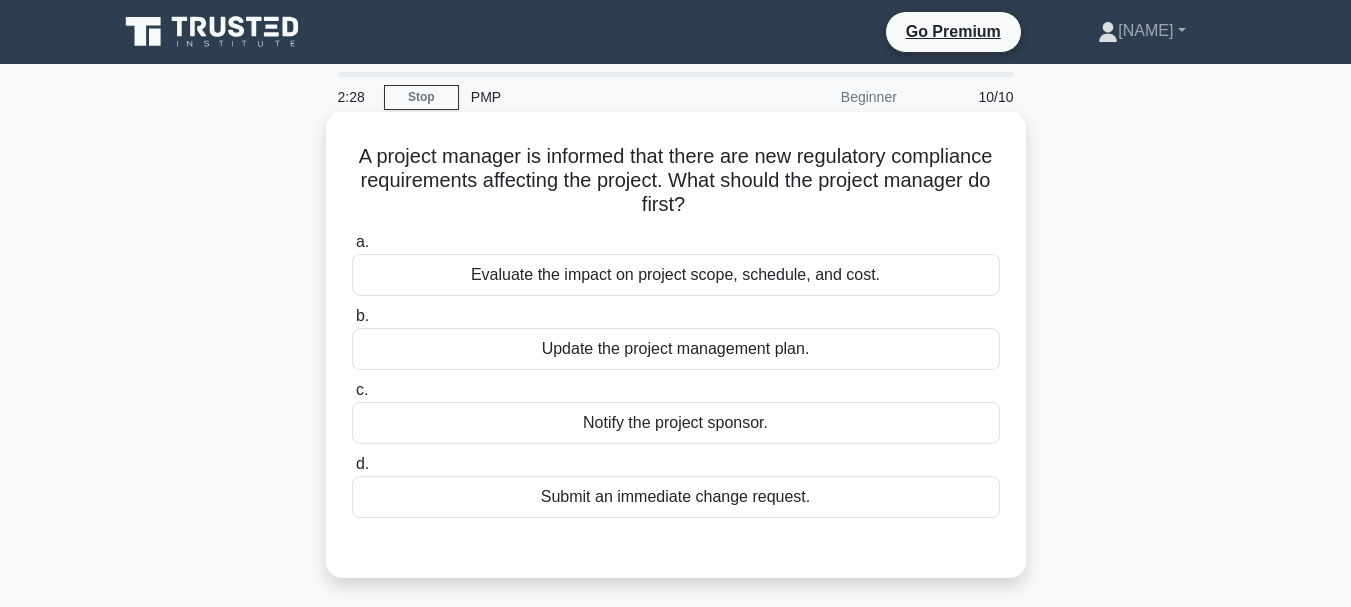 click on "Evaluate the impact on project scope, schedule, and cost." at bounding box center (676, 275) 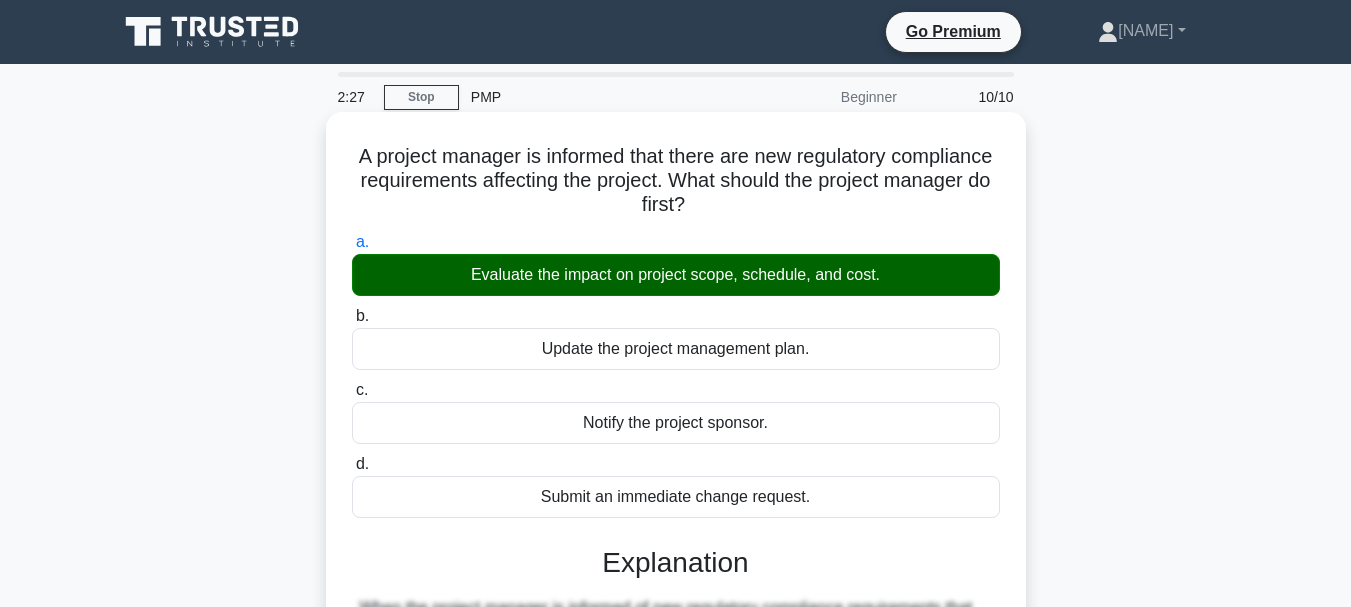 scroll, scrollTop: 473, scrollLeft: 0, axis: vertical 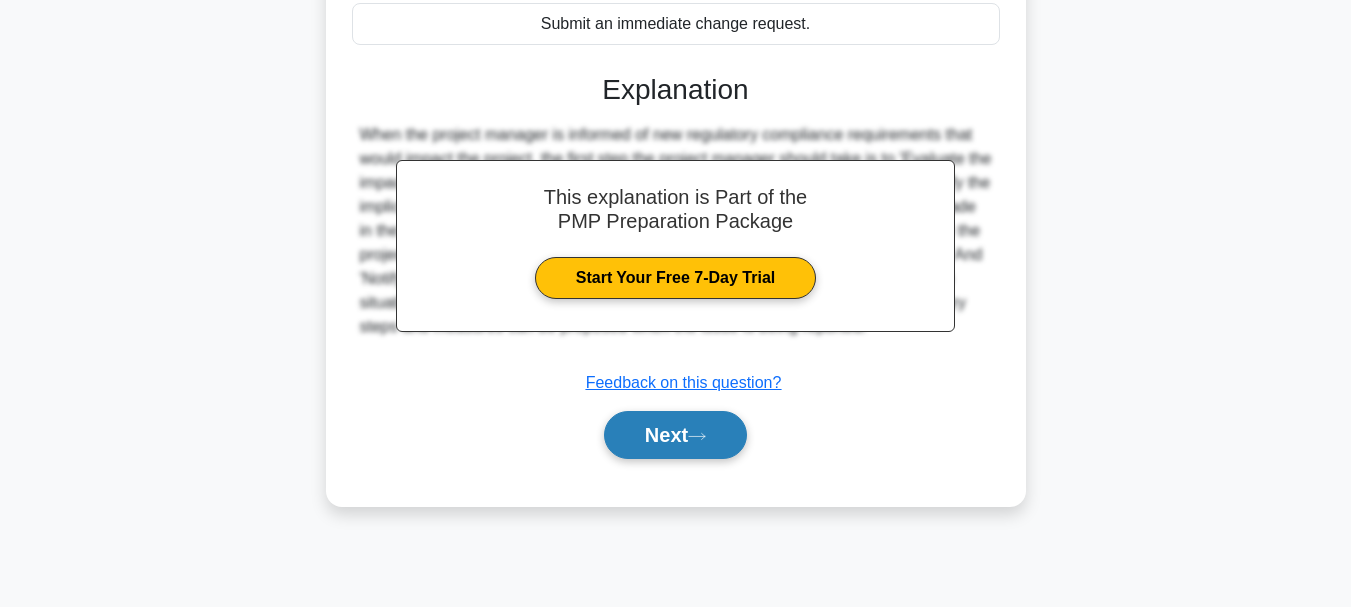click on "Next" at bounding box center (675, 435) 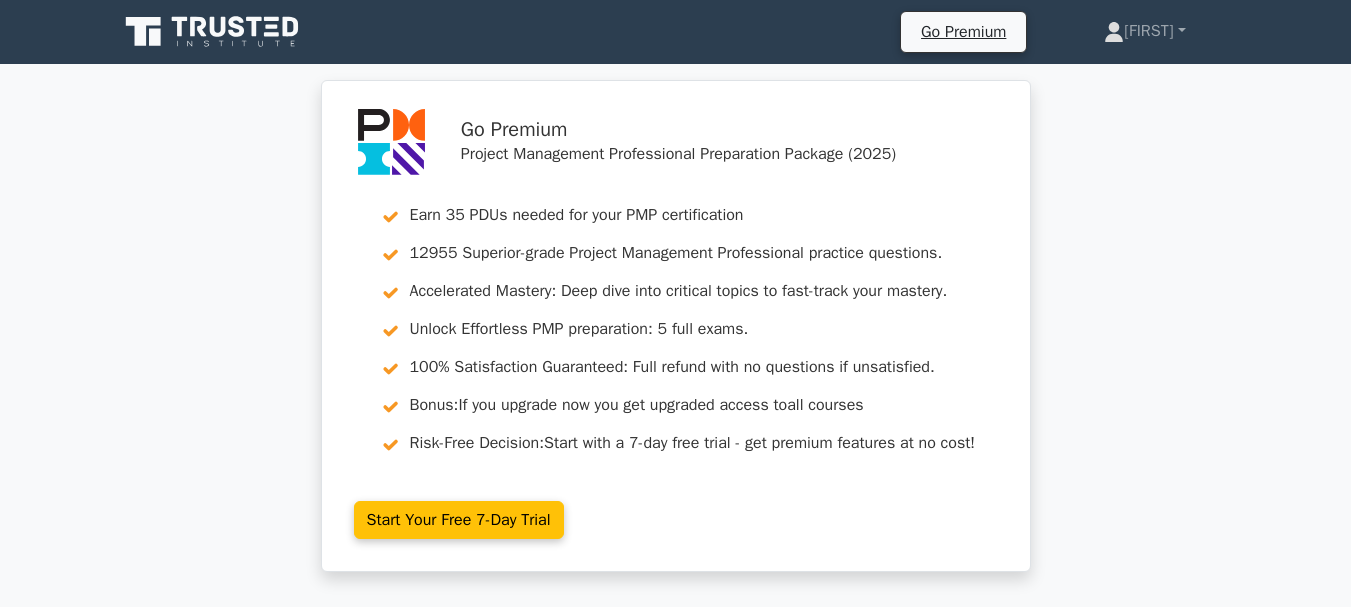 scroll, scrollTop: 500, scrollLeft: 0, axis: vertical 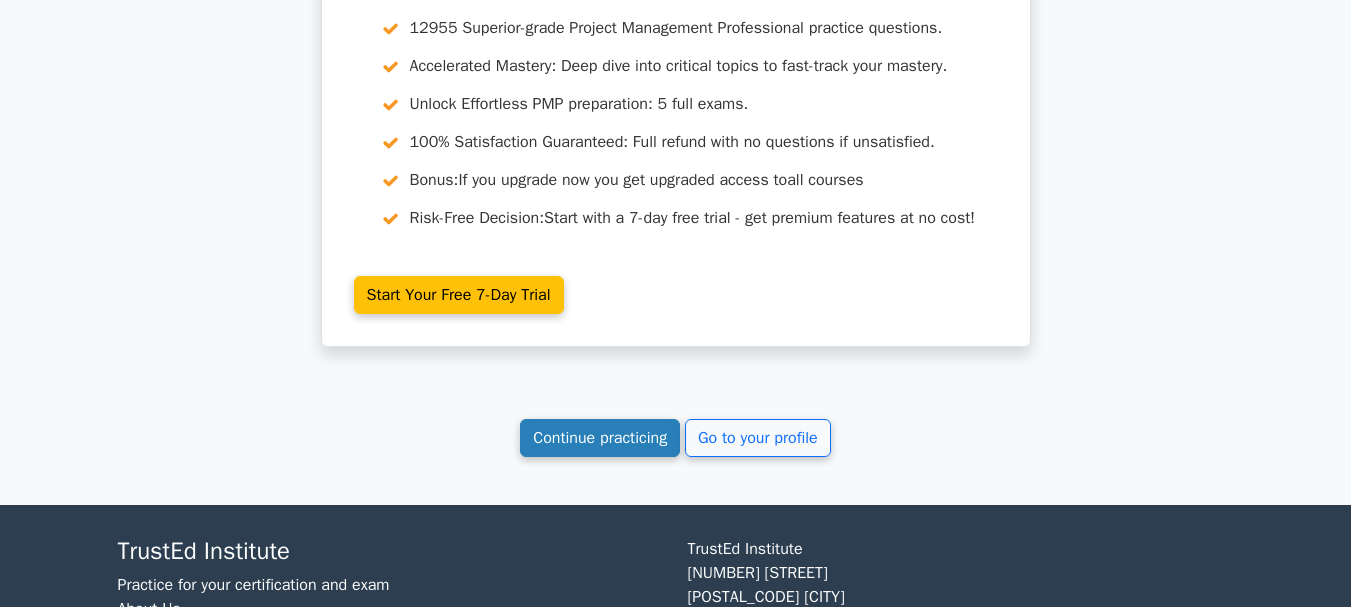 click on "Continue practicing" at bounding box center (600, 438) 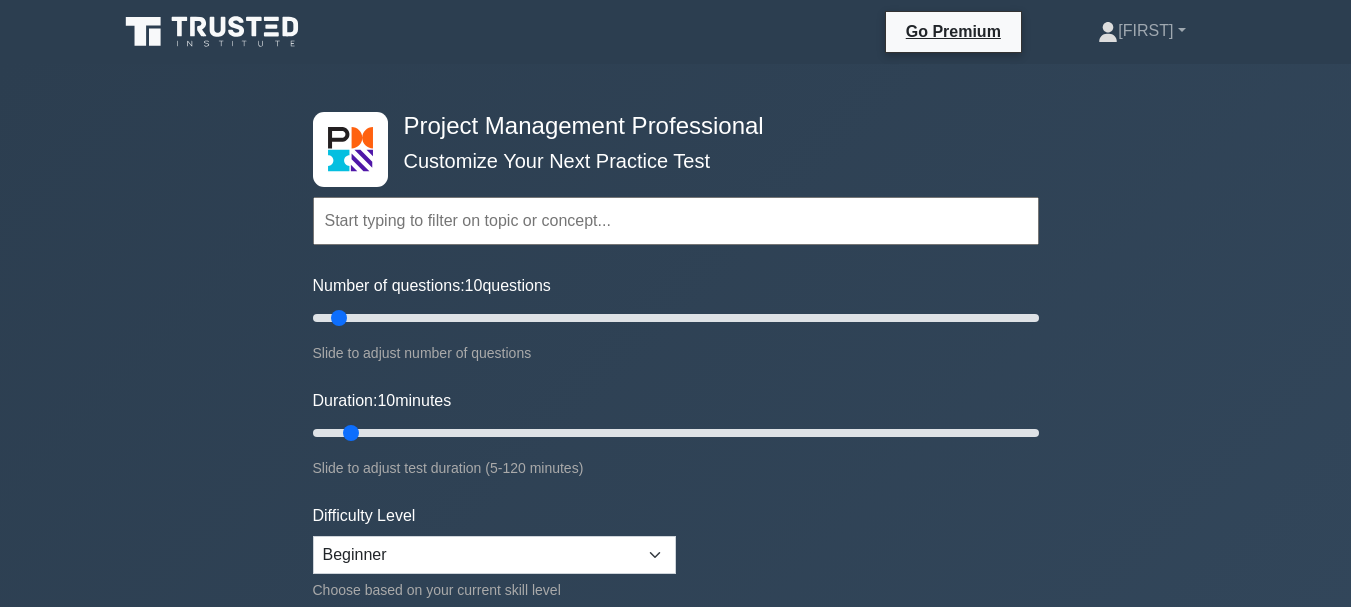scroll, scrollTop: 0, scrollLeft: 0, axis: both 